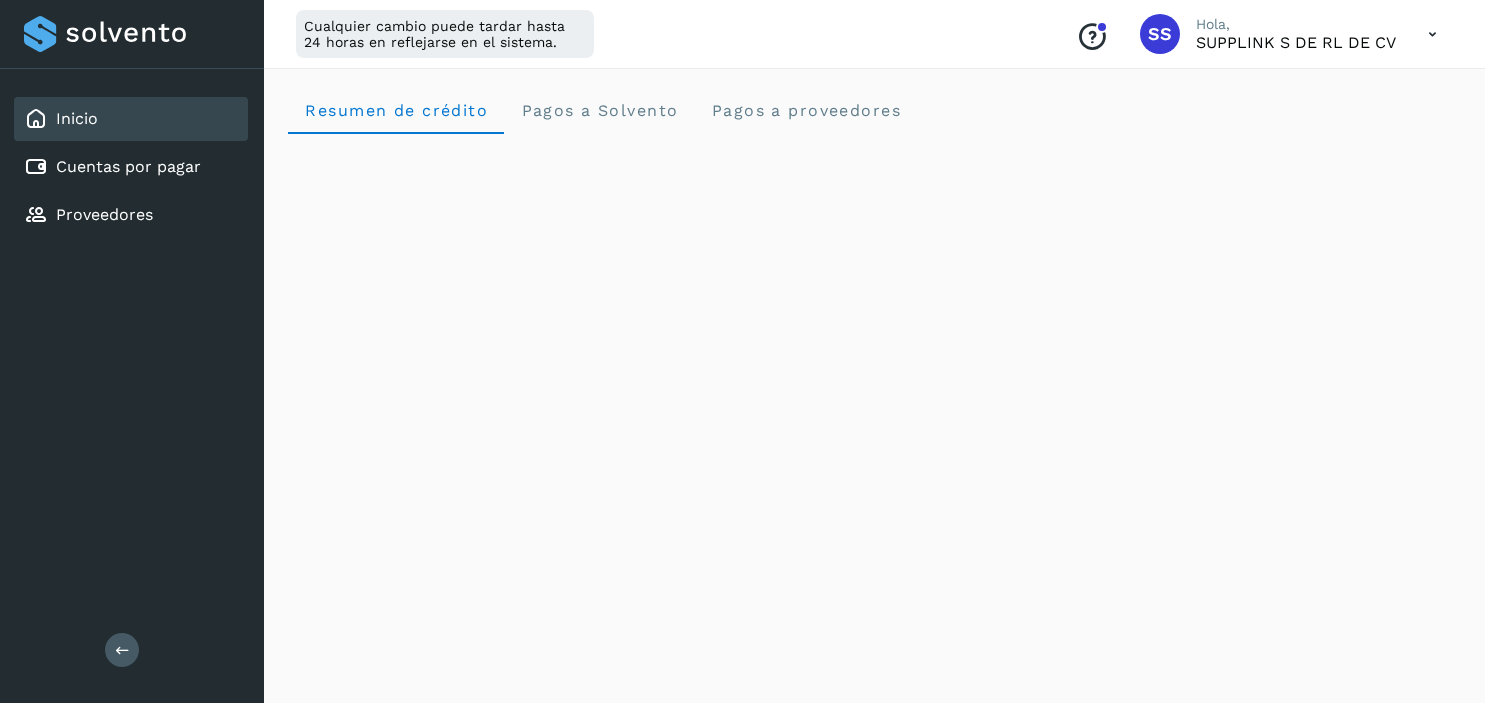 scroll, scrollTop: 505, scrollLeft: 0, axis: vertical 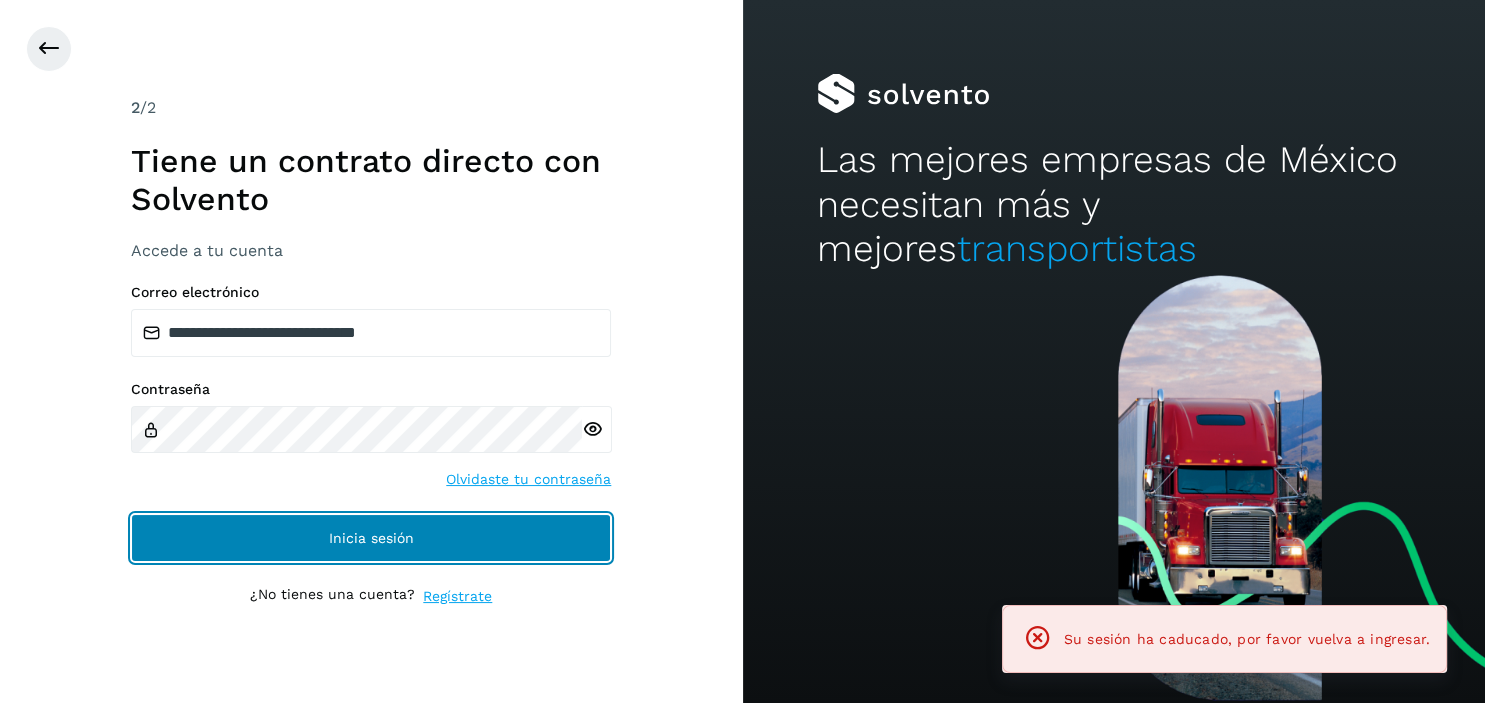 click on "Inicia sesión" at bounding box center [371, 538] 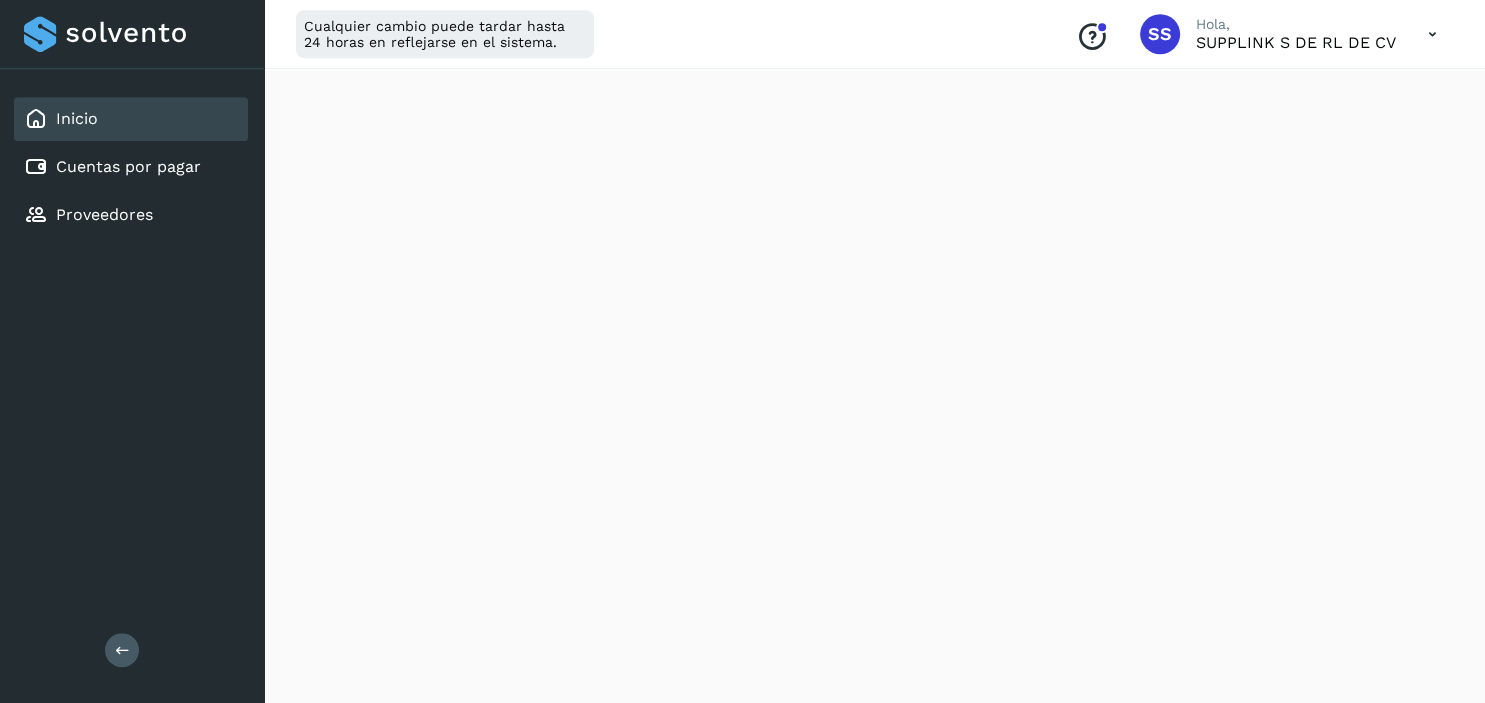 scroll, scrollTop: 0, scrollLeft: 0, axis: both 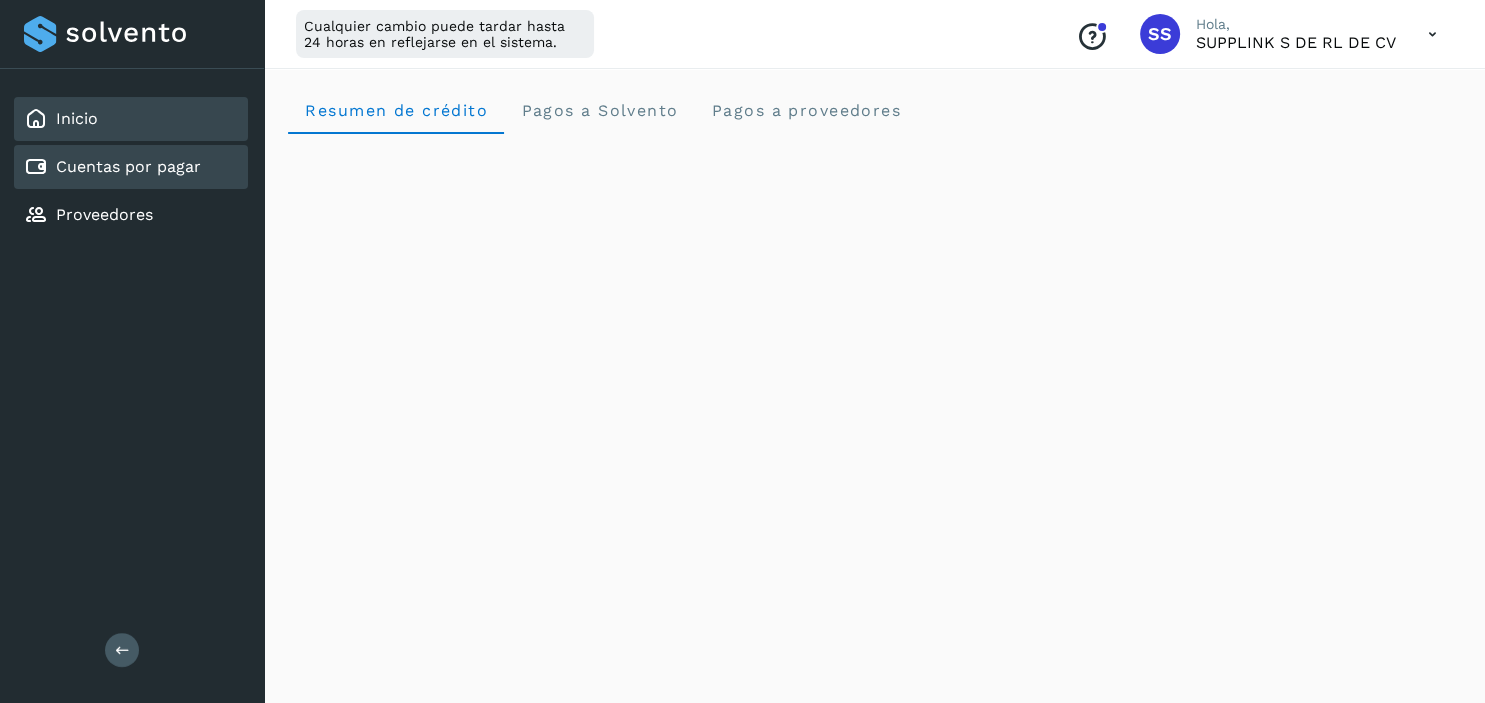 click on "Cuentas por pagar" at bounding box center [128, 166] 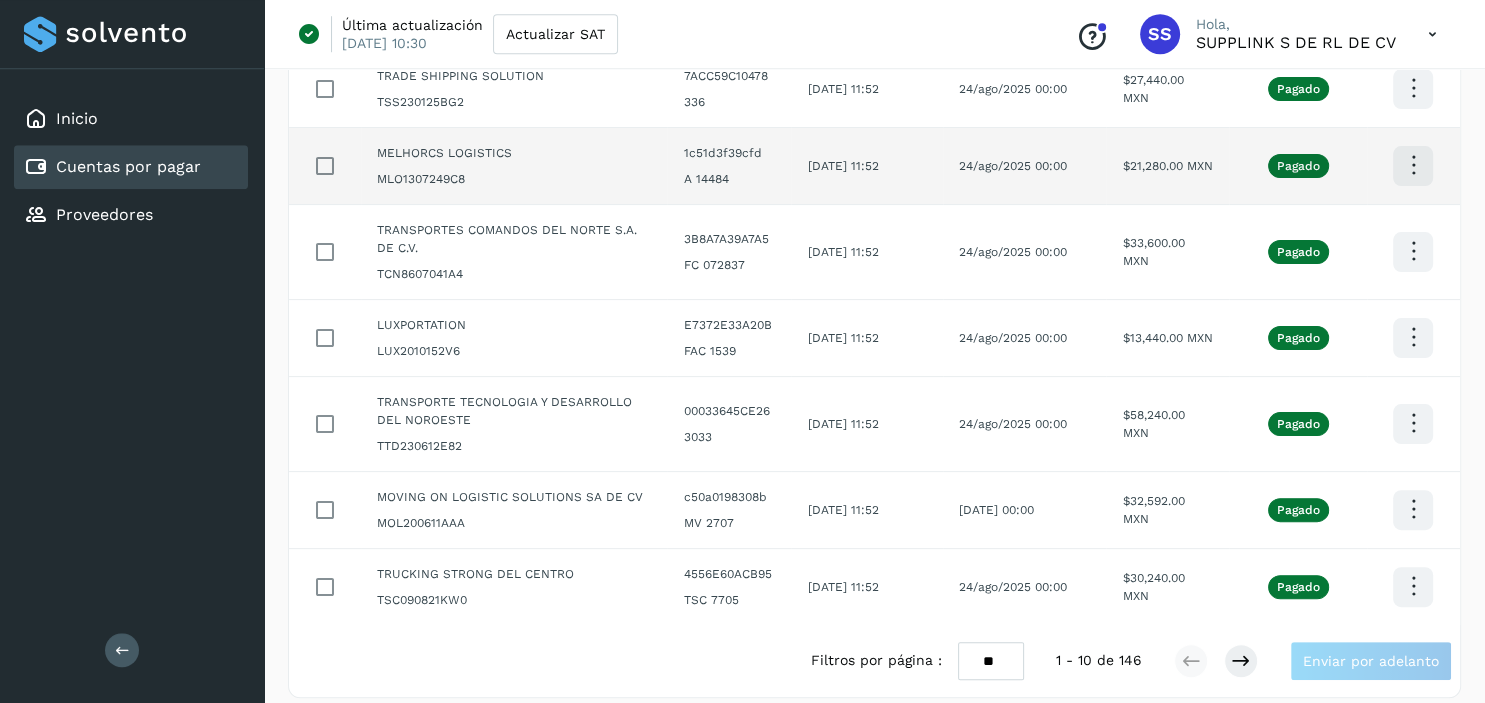 scroll, scrollTop: 473, scrollLeft: 0, axis: vertical 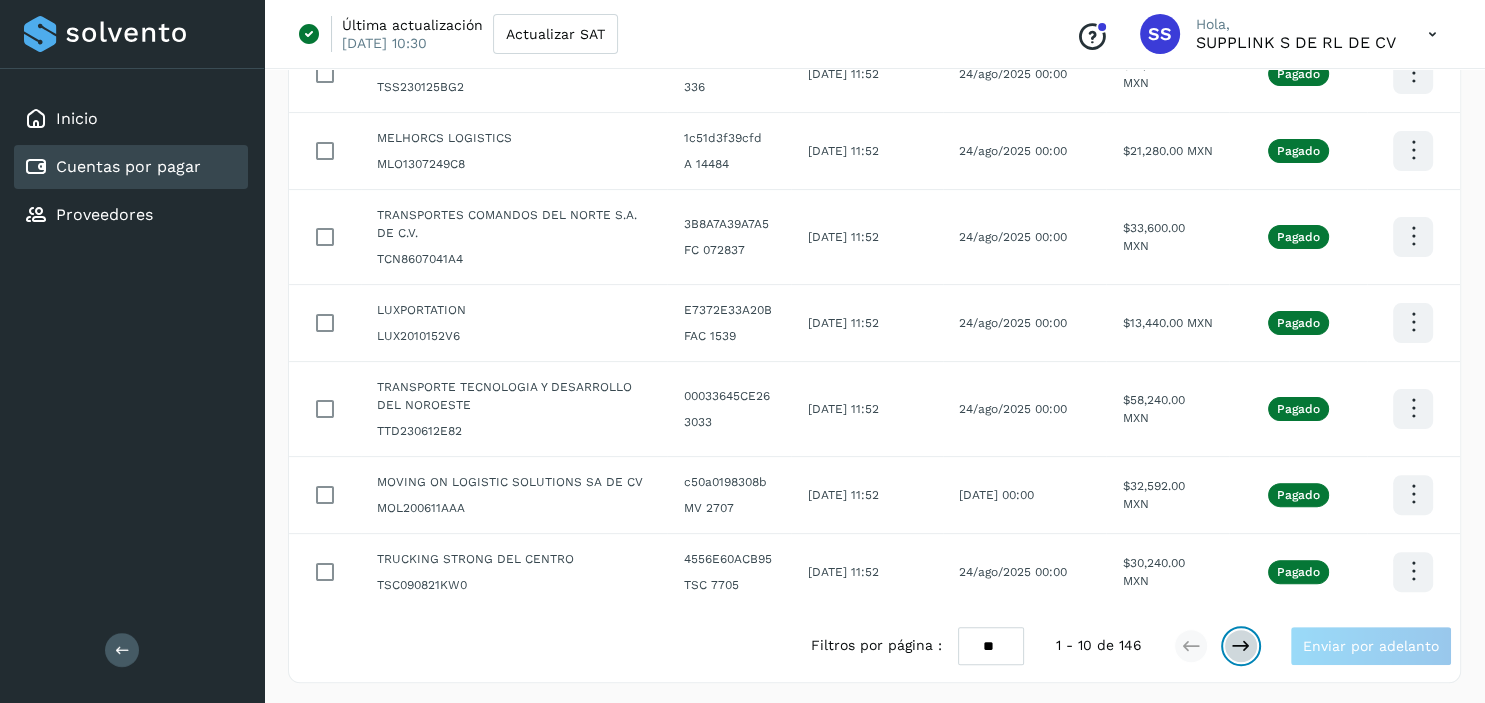 click at bounding box center [1241, 646] 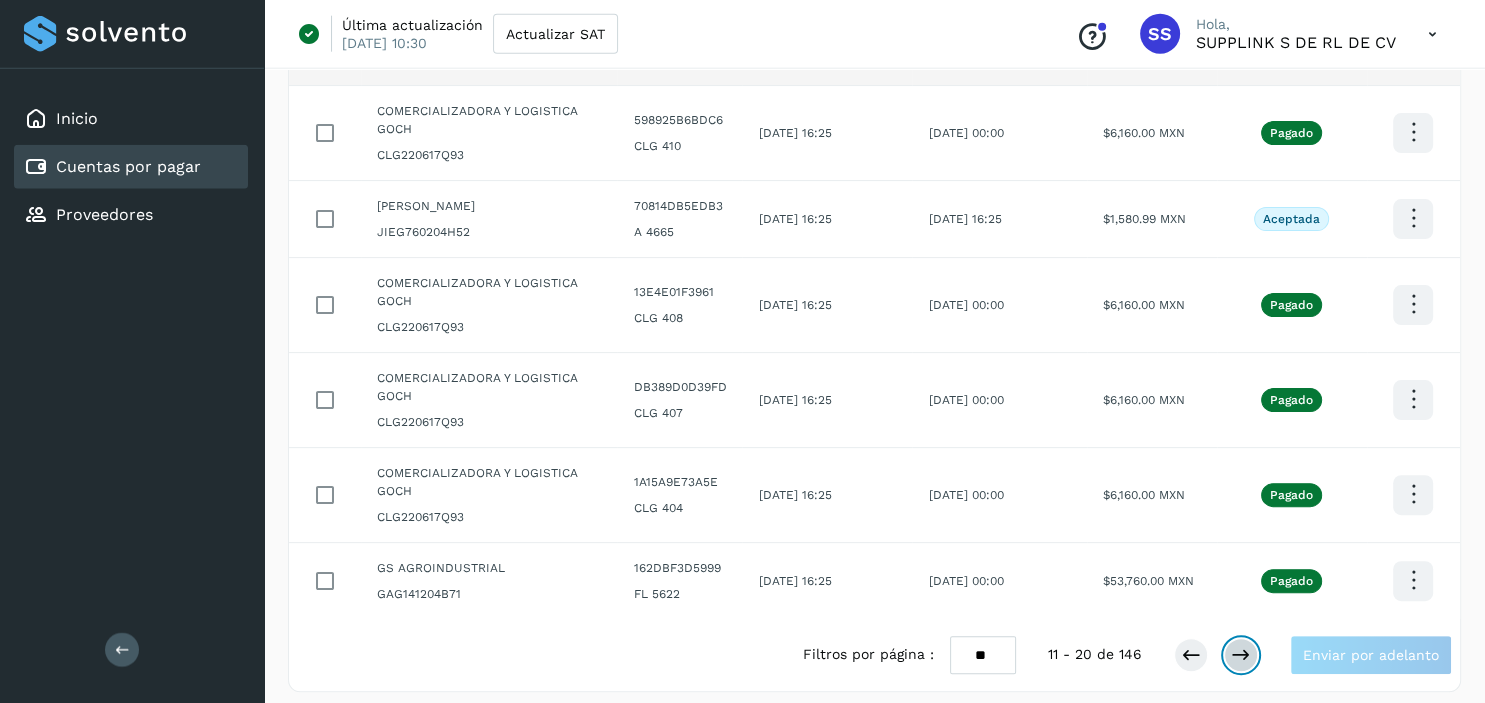 scroll, scrollTop: 509, scrollLeft: 0, axis: vertical 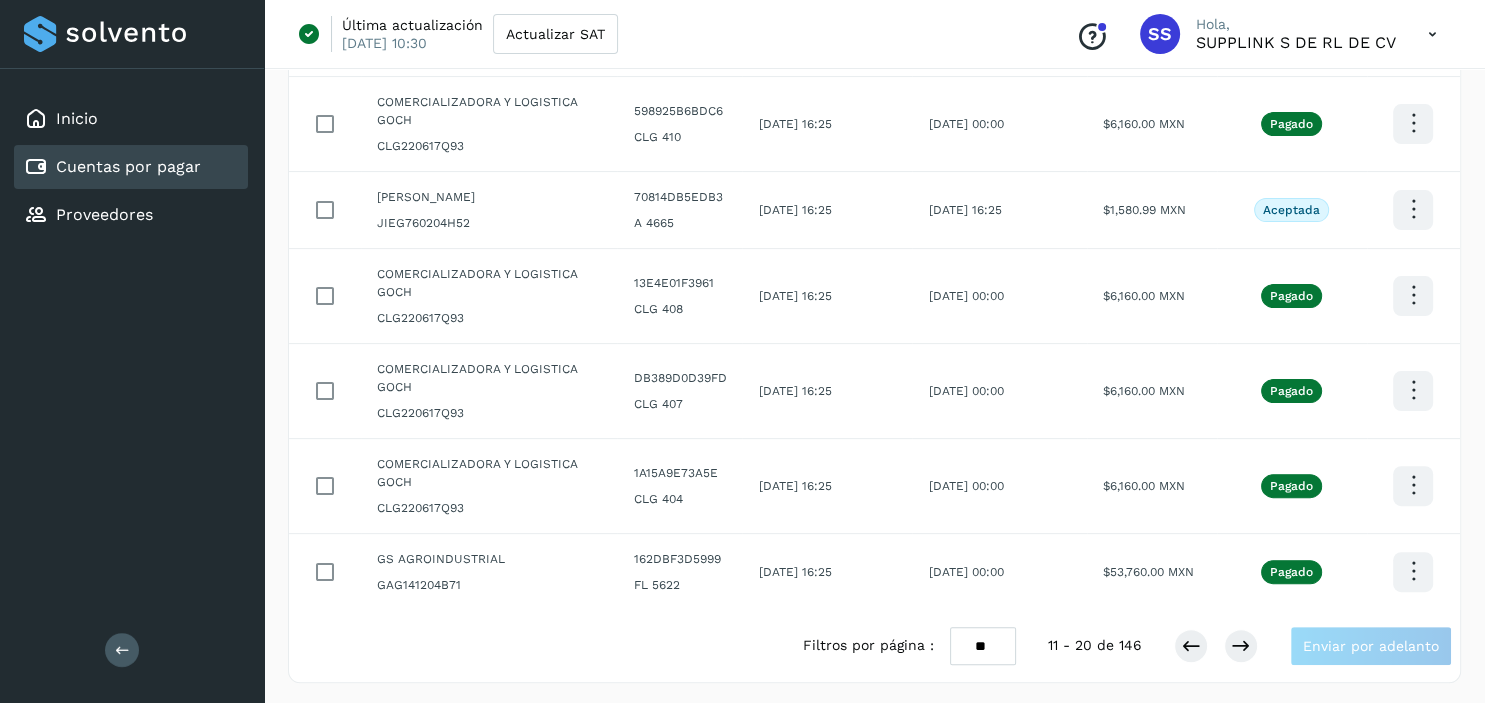 click at bounding box center [1216, 646] 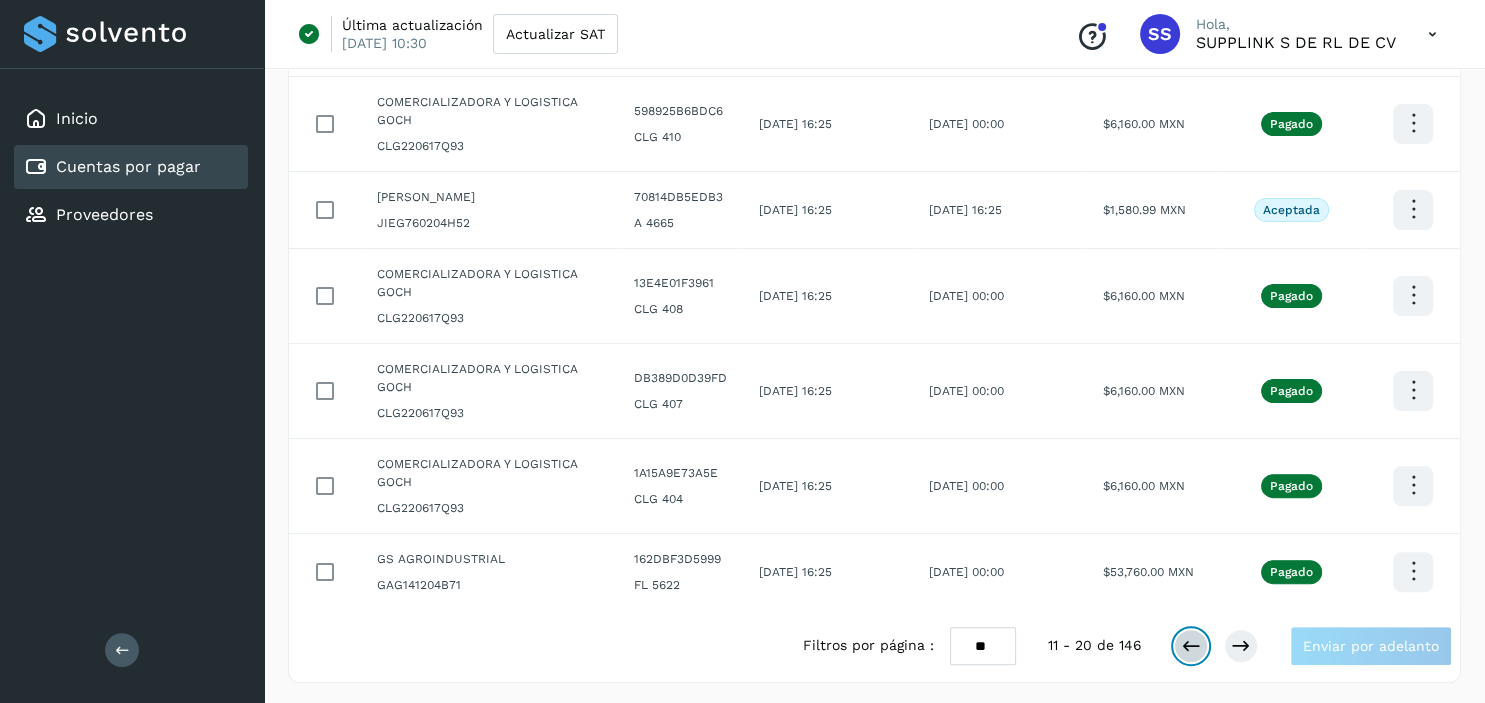 click at bounding box center (1191, 646) 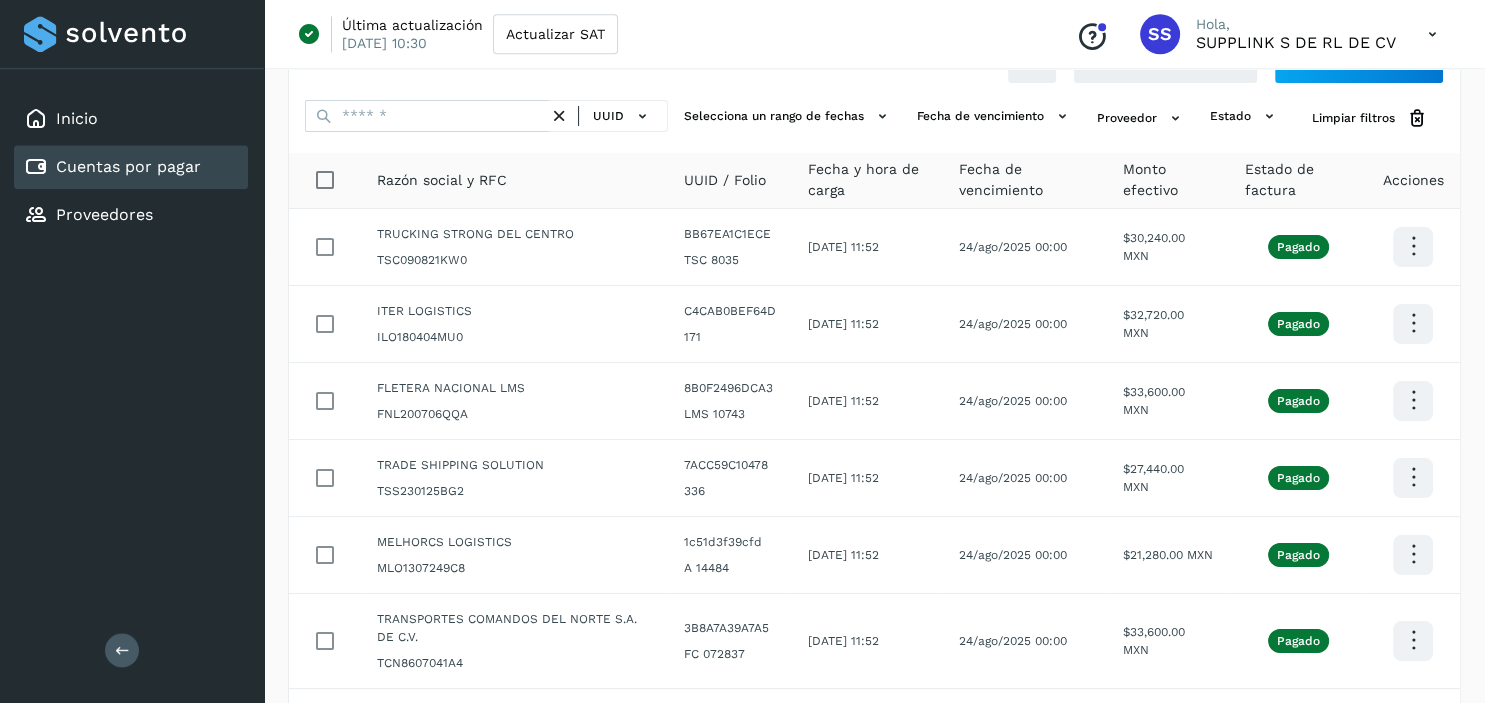 scroll, scrollTop: 0, scrollLeft: 0, axis: both 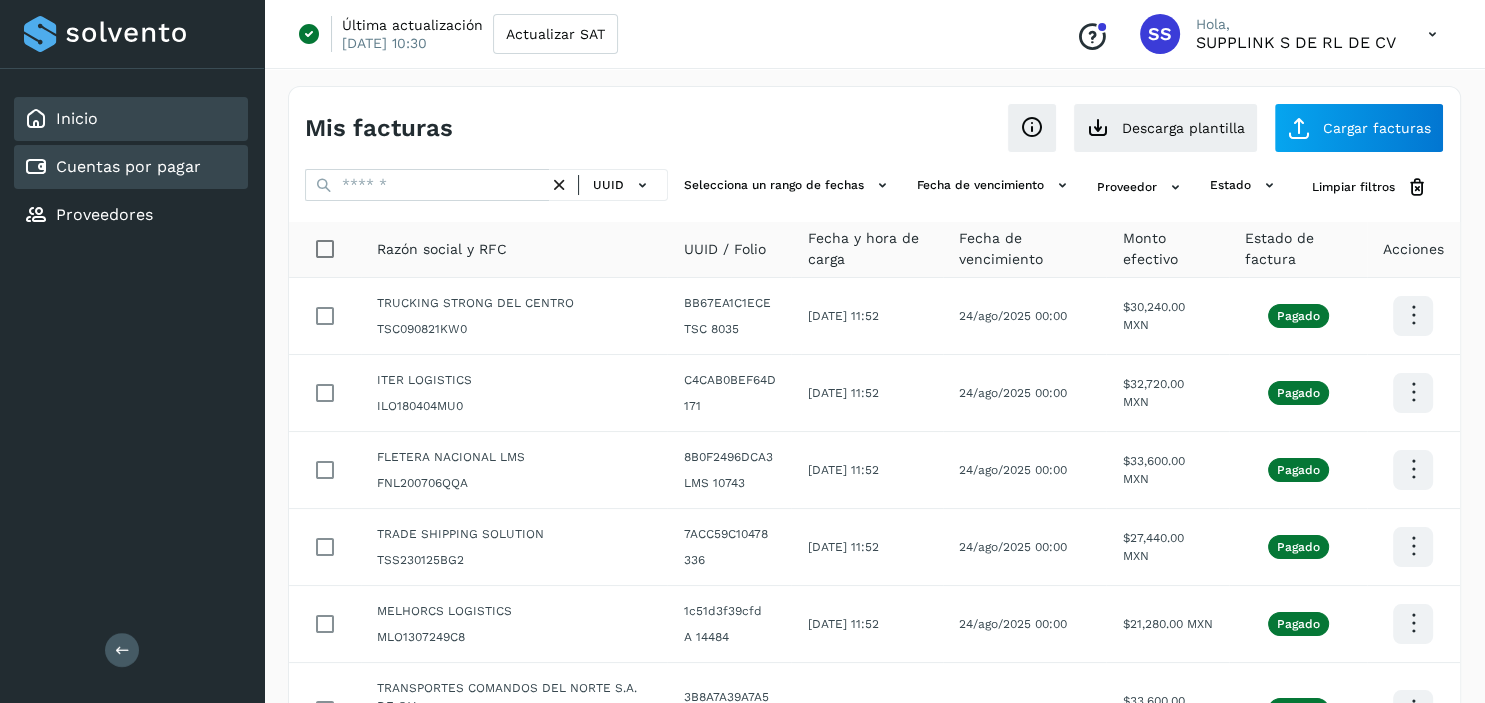 click on "Inicio" 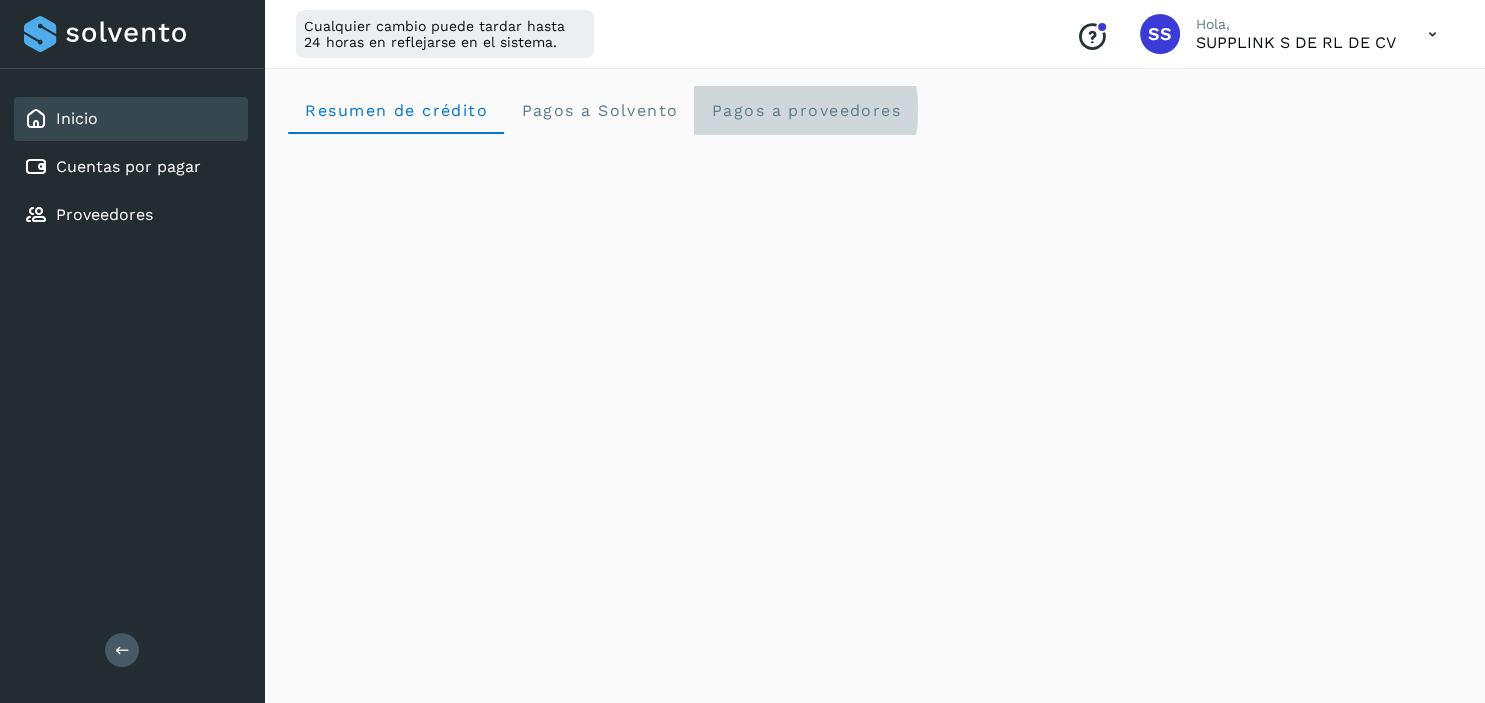 click on "Pagos a proveedores" 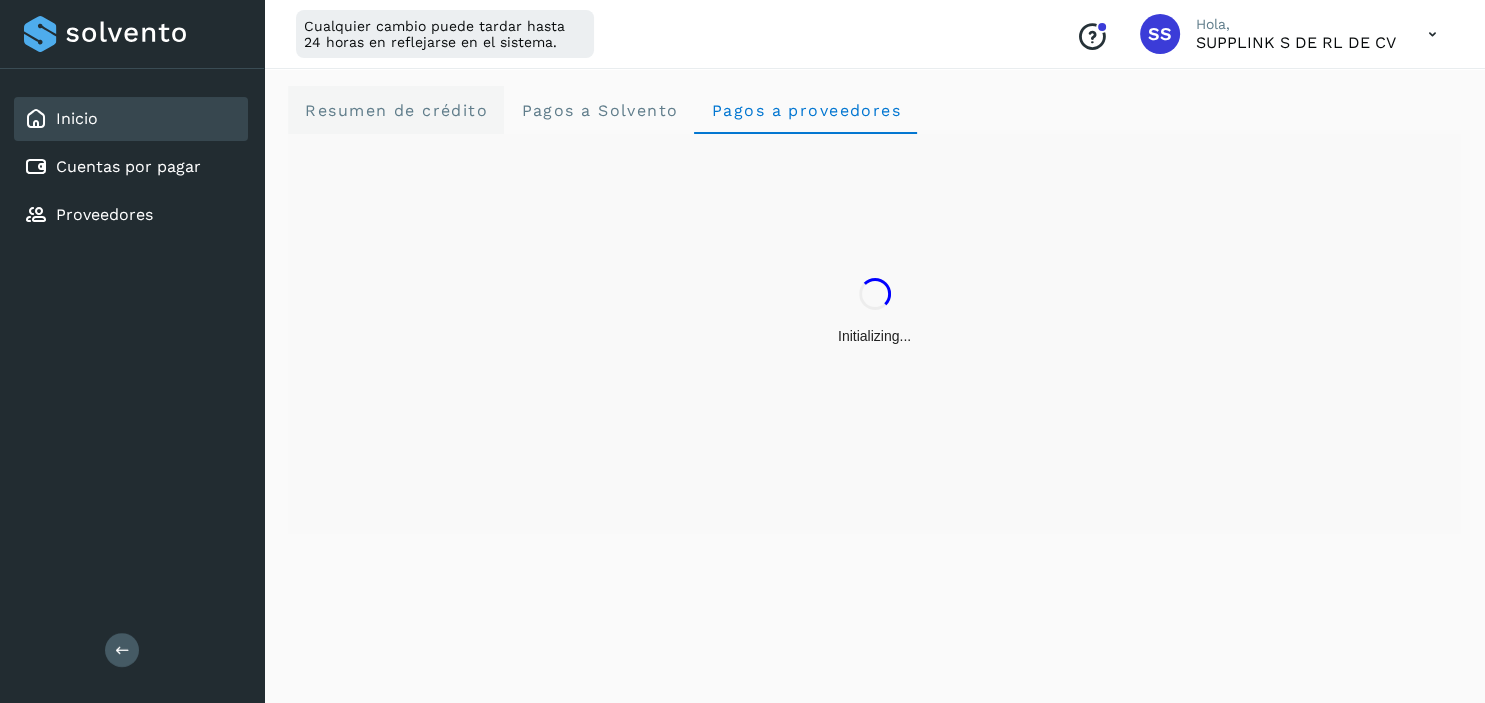 click on "Resumen de crédito" 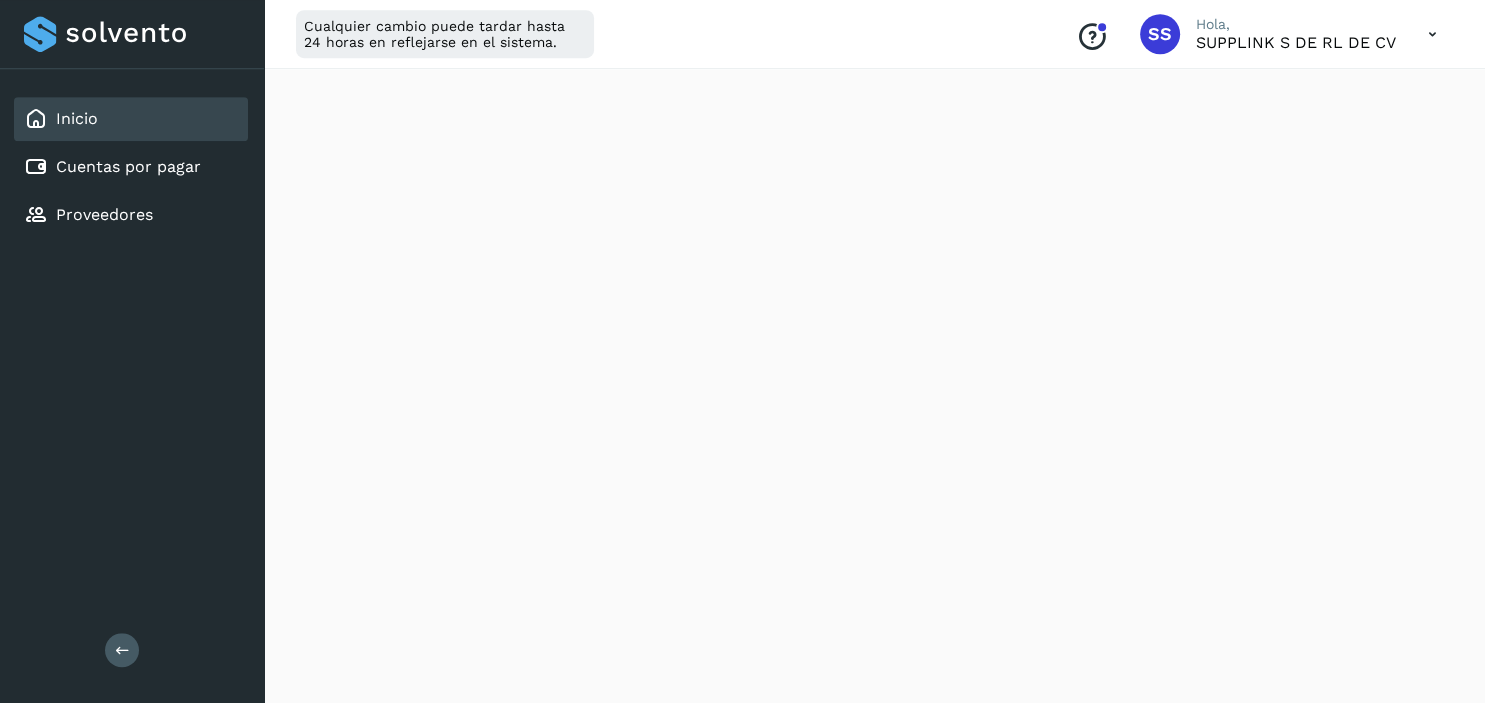scroll, scrollTop: 407, scrollLeft: 0, axis: vertical 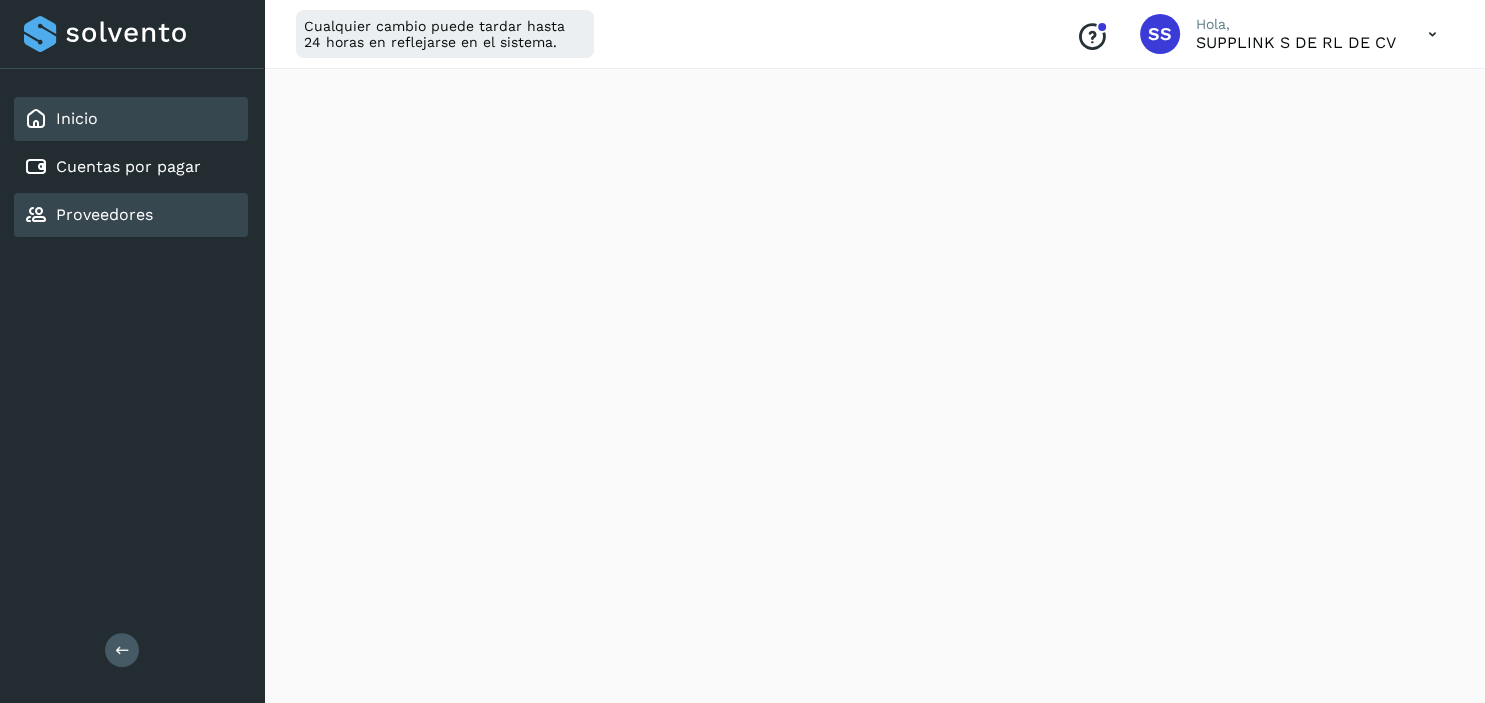 click on "Proveedores" at bounding box center [88, 215] 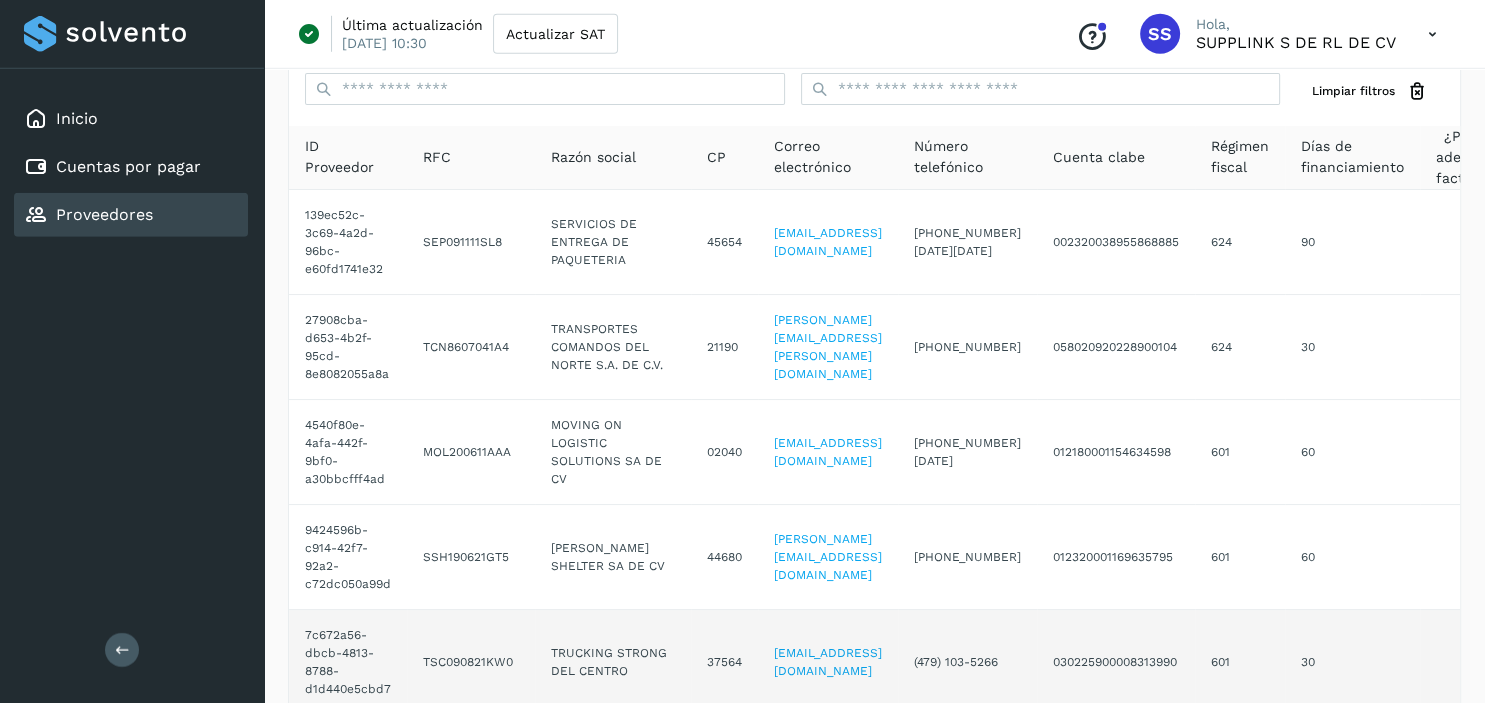 scroll, scrollTop: 93, scrollLeft: 0, axis: vertical 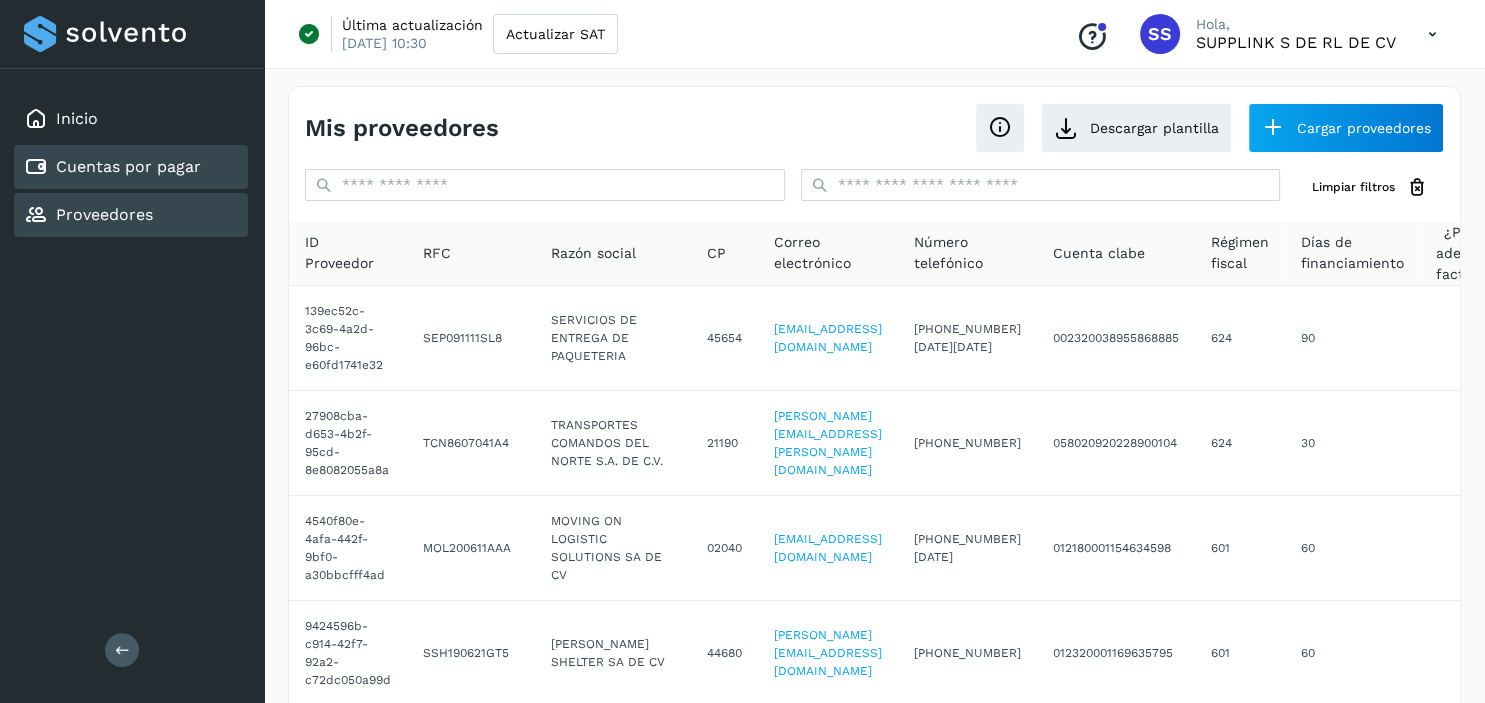 click on "Cuentas por pagar" at bounding box center (128, 166) 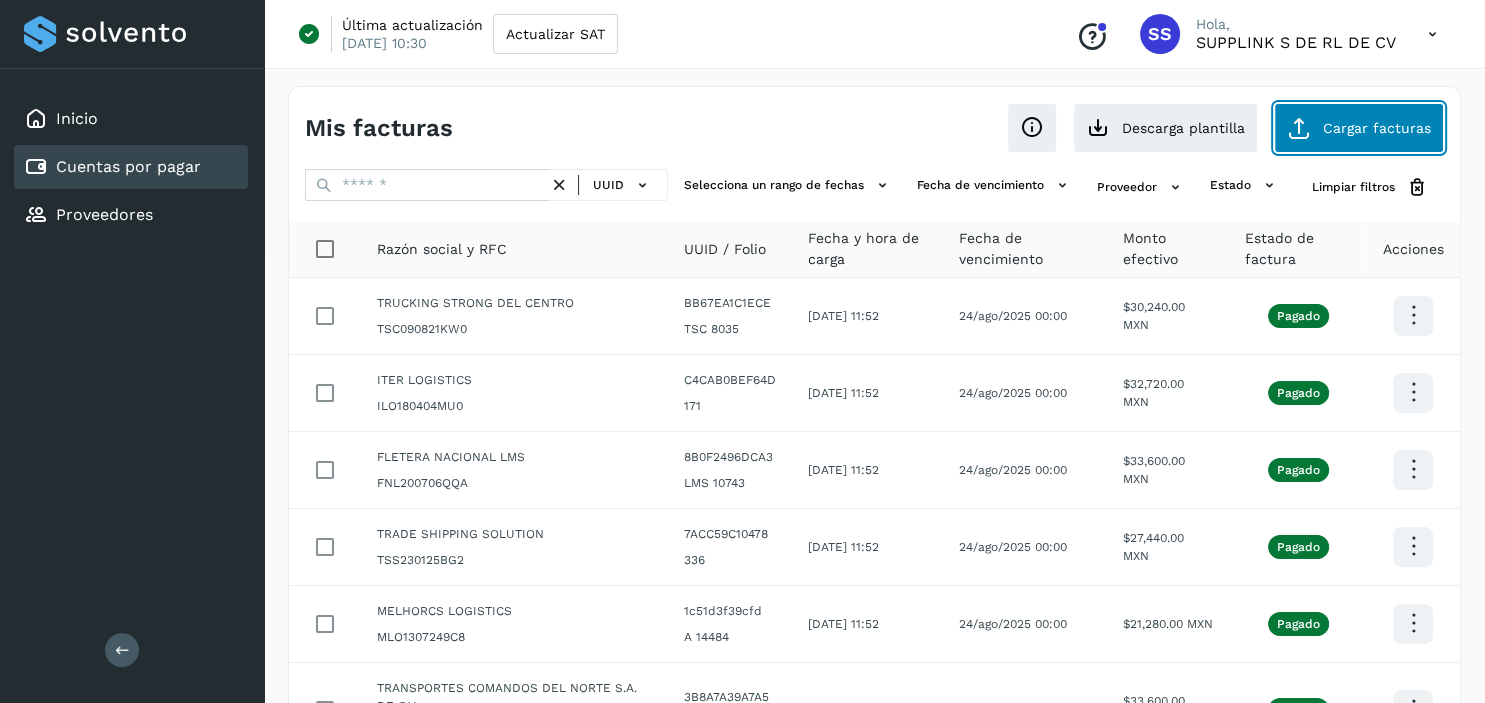 click on "Cargar facturas" 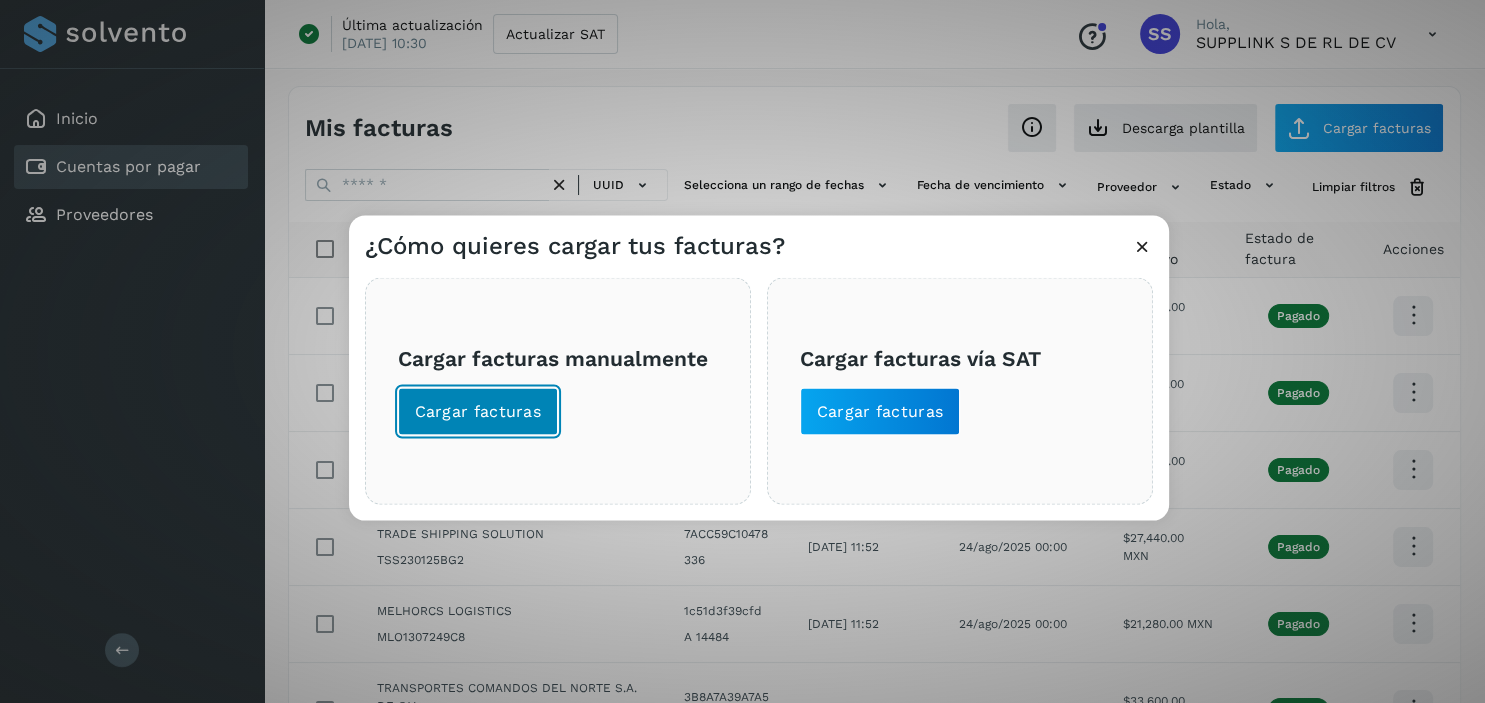 click on "Cargar facturas" 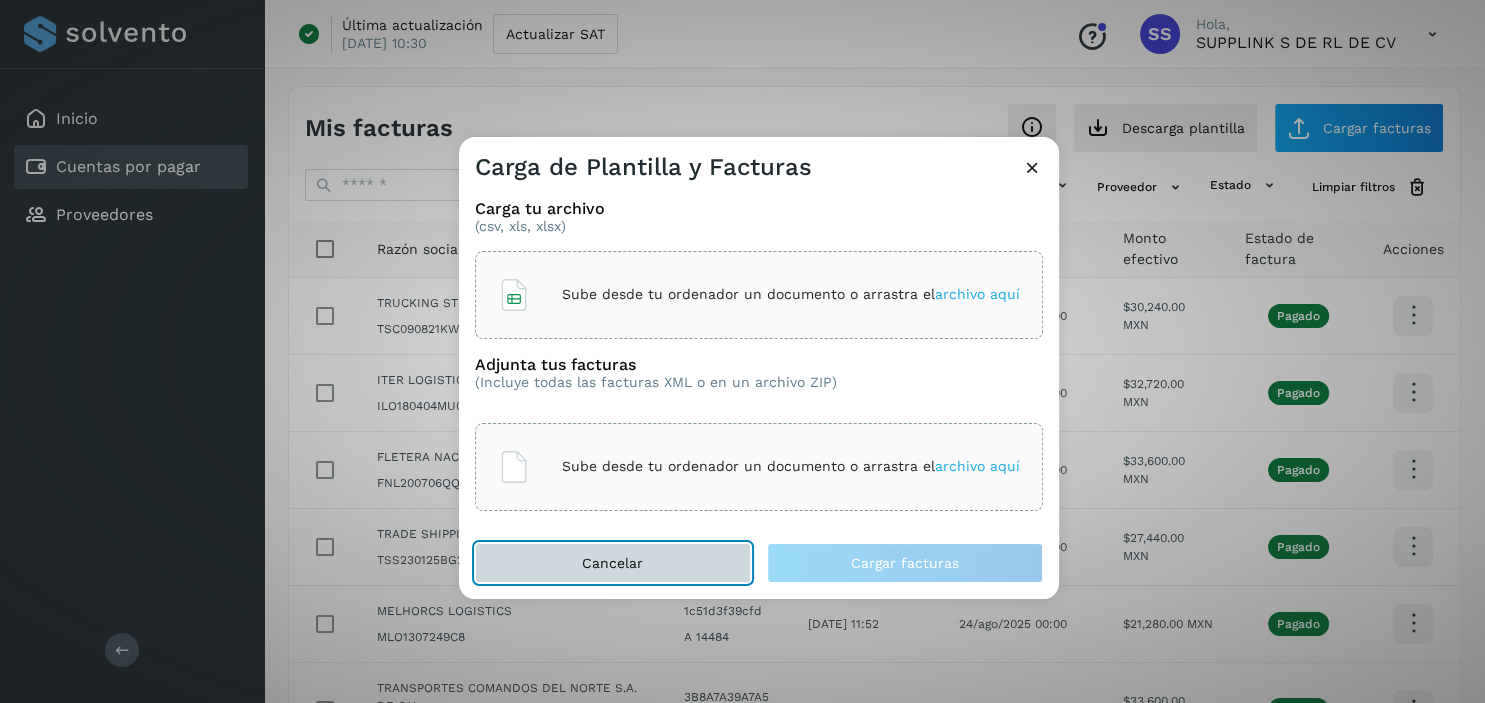 click on "Cancelar" 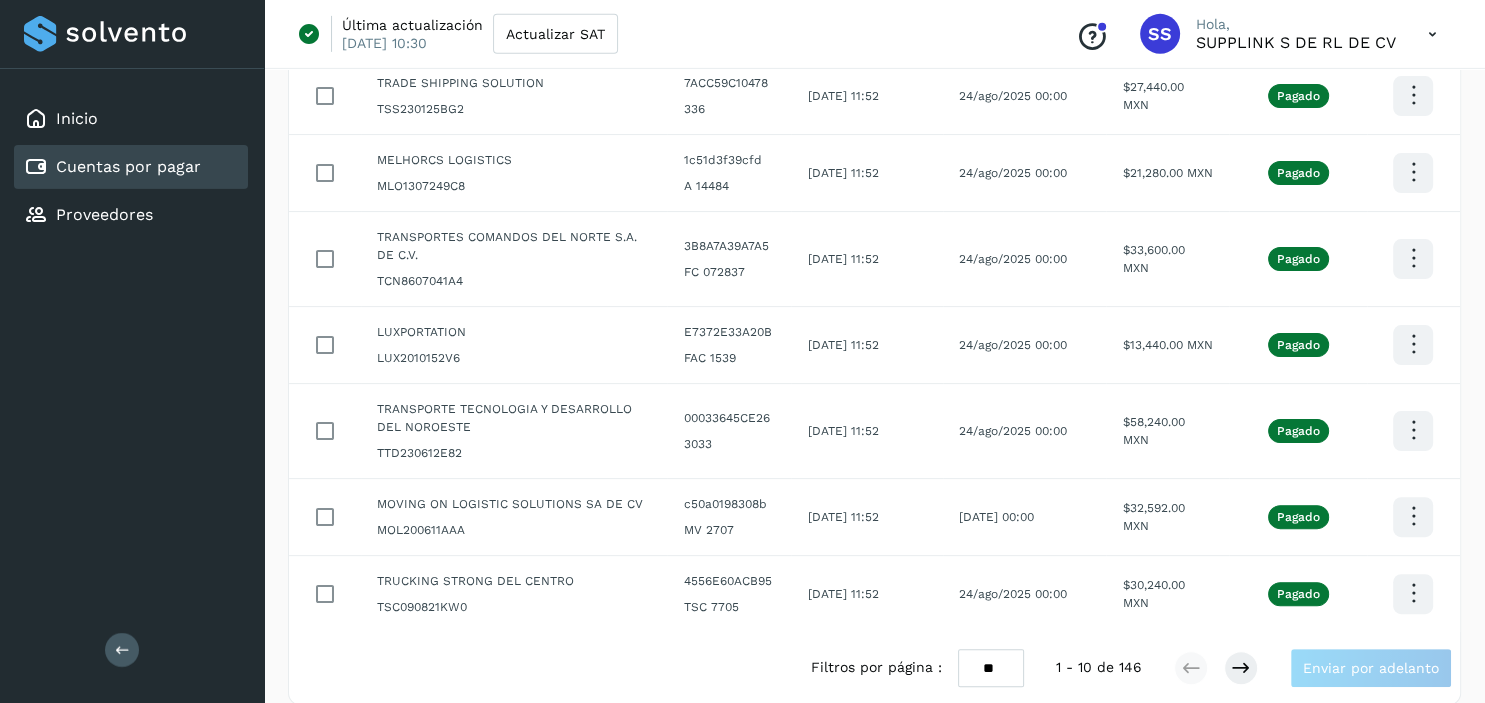 scroll, scrollTop: 0, scrollLeft: 0, axis: both 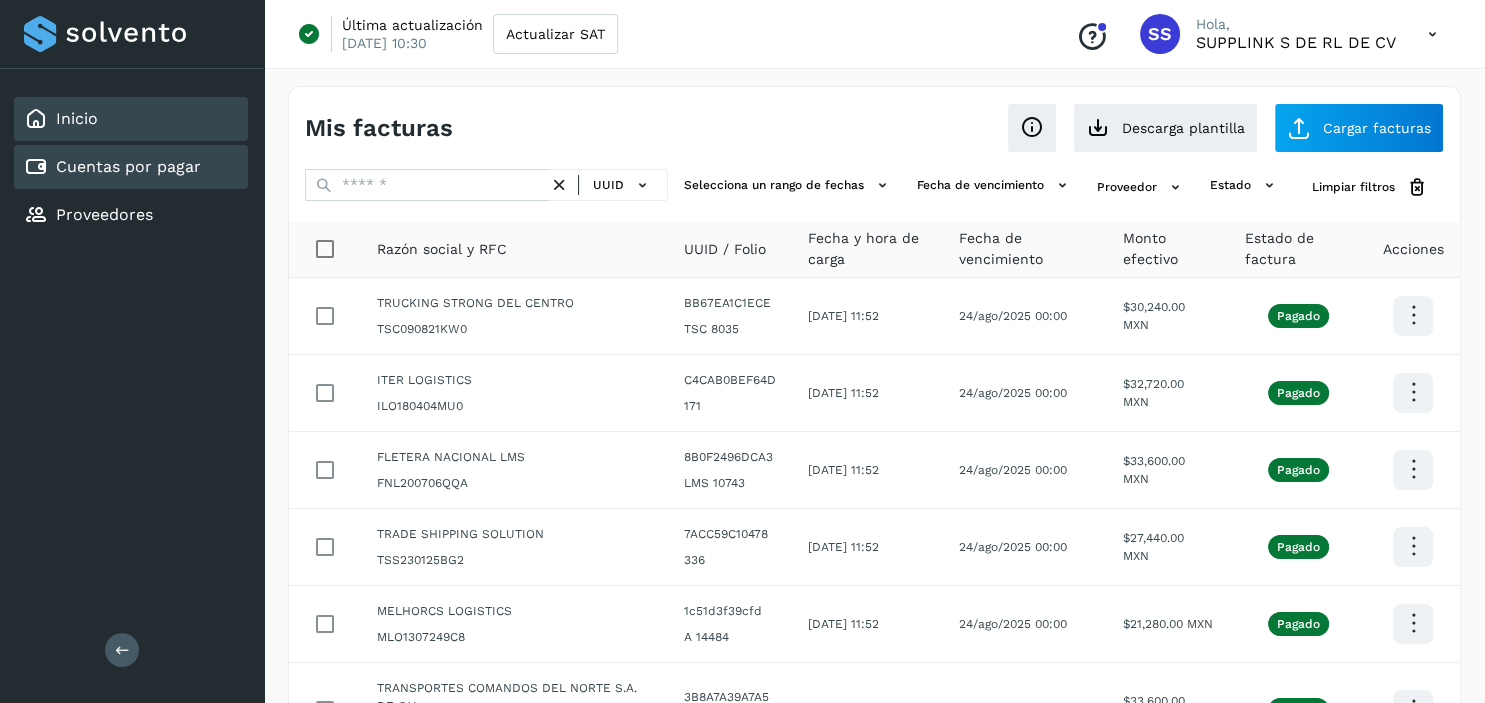 click on "Inicio" 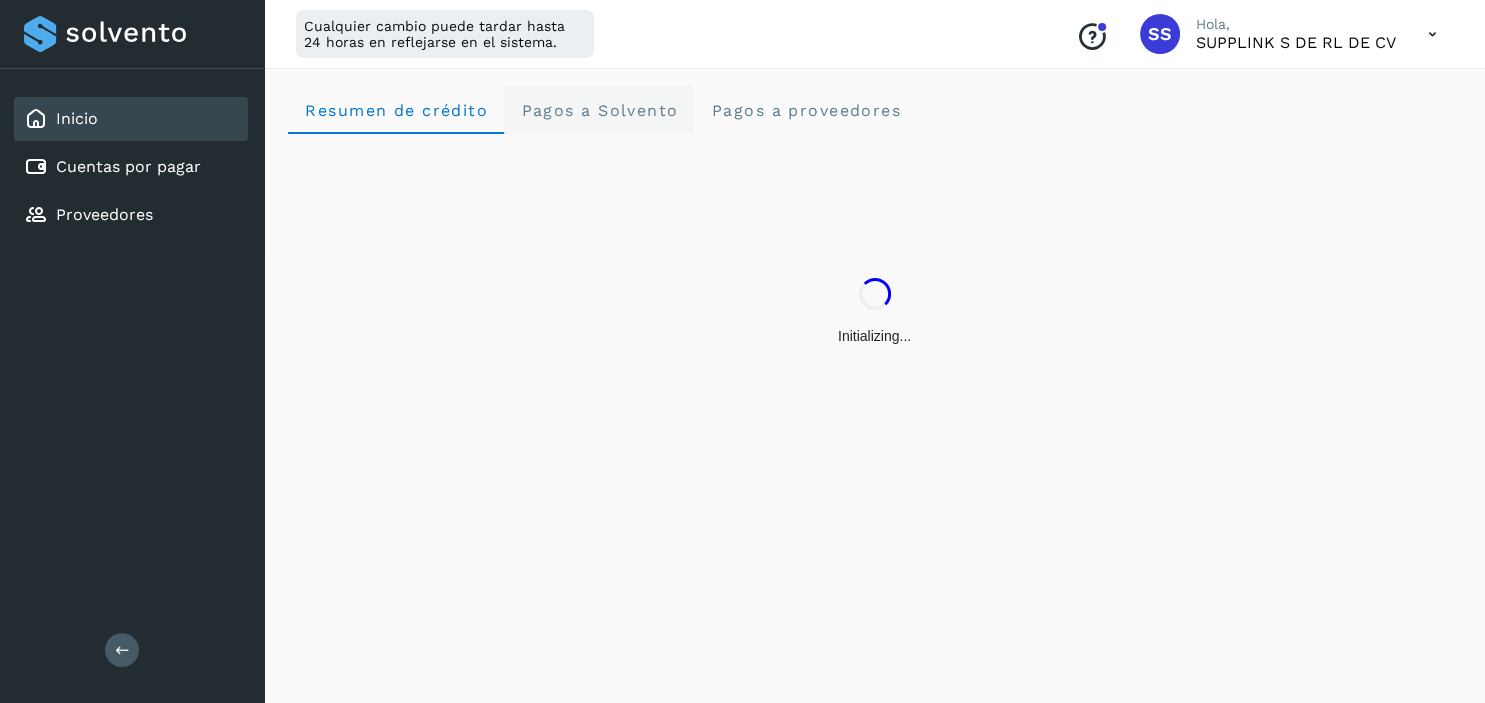 click on "Pagos a Solvento" 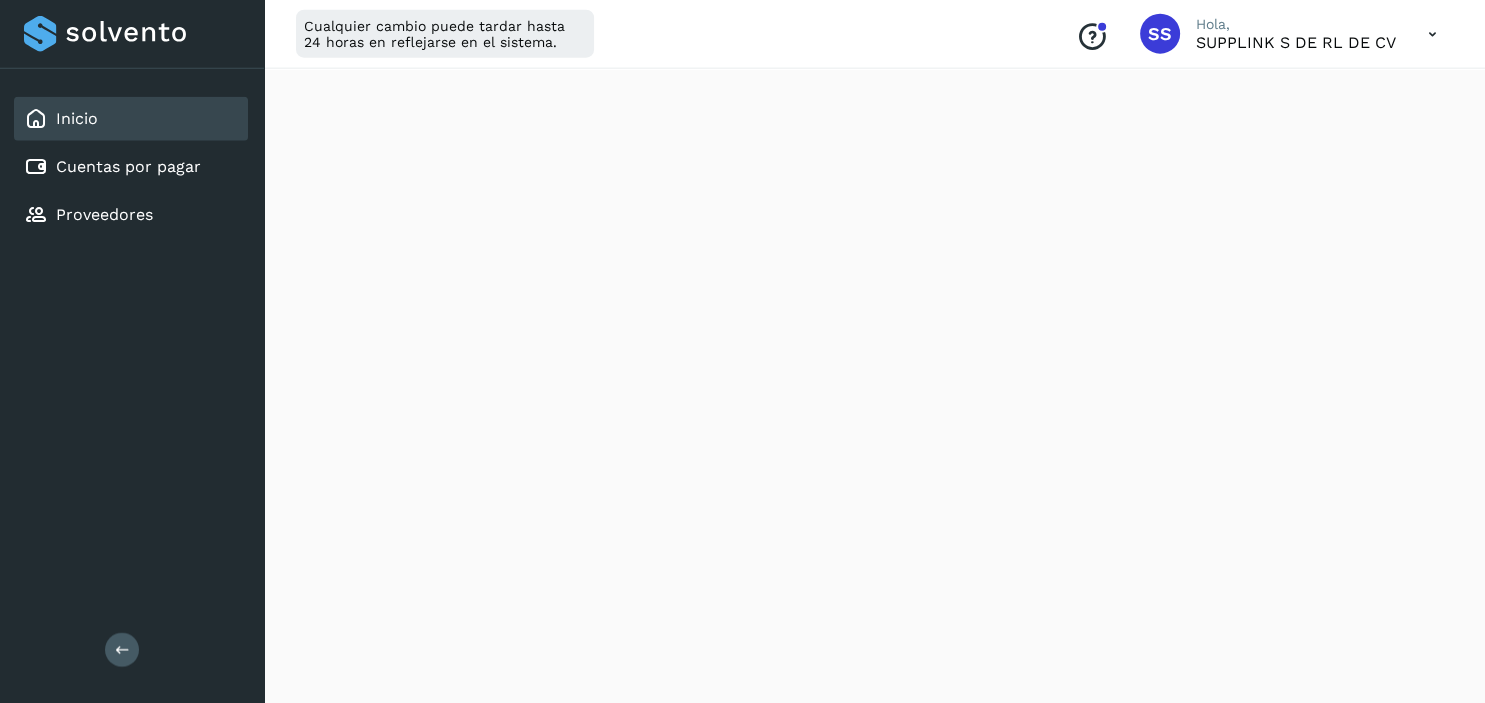 scroll, scrollTop: 0, scrollLeft: 0, axis: both 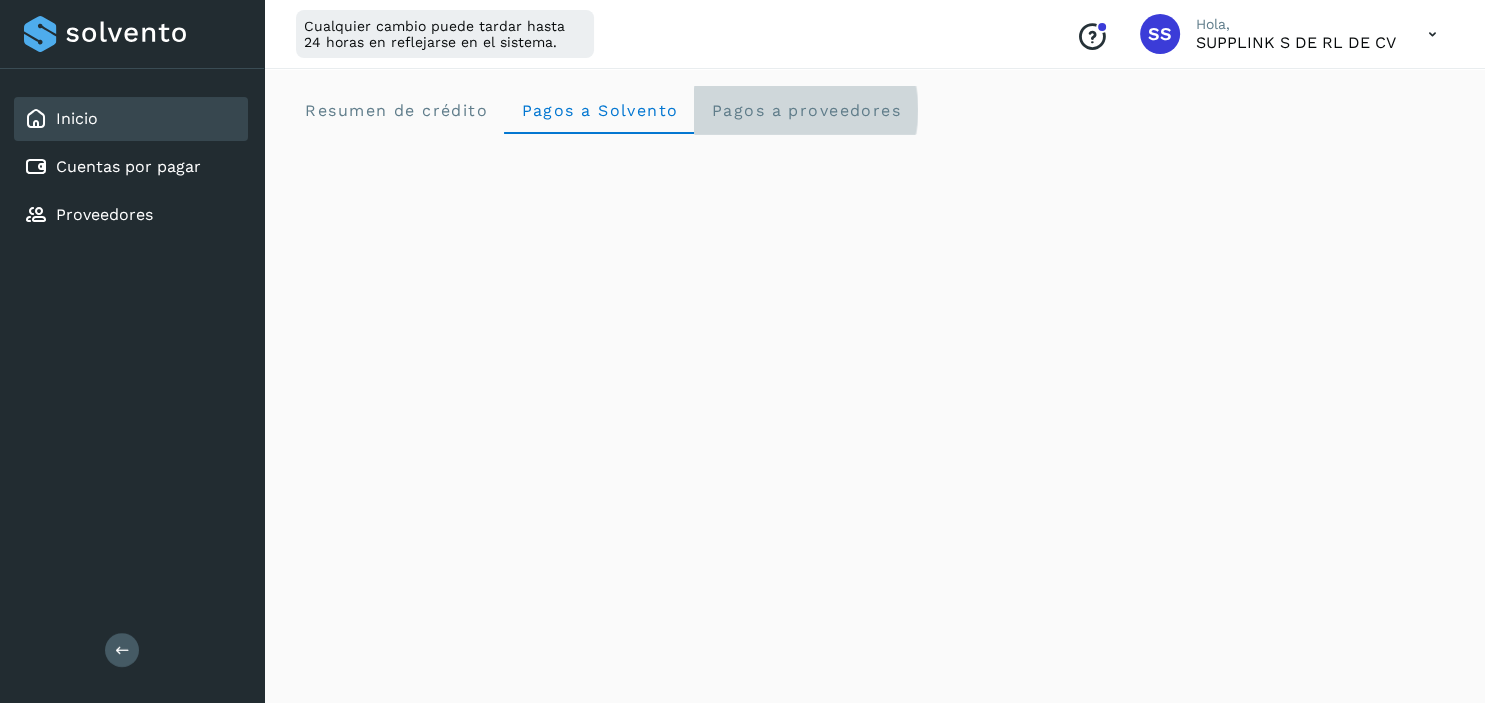 click on "Pagos a proveedores" 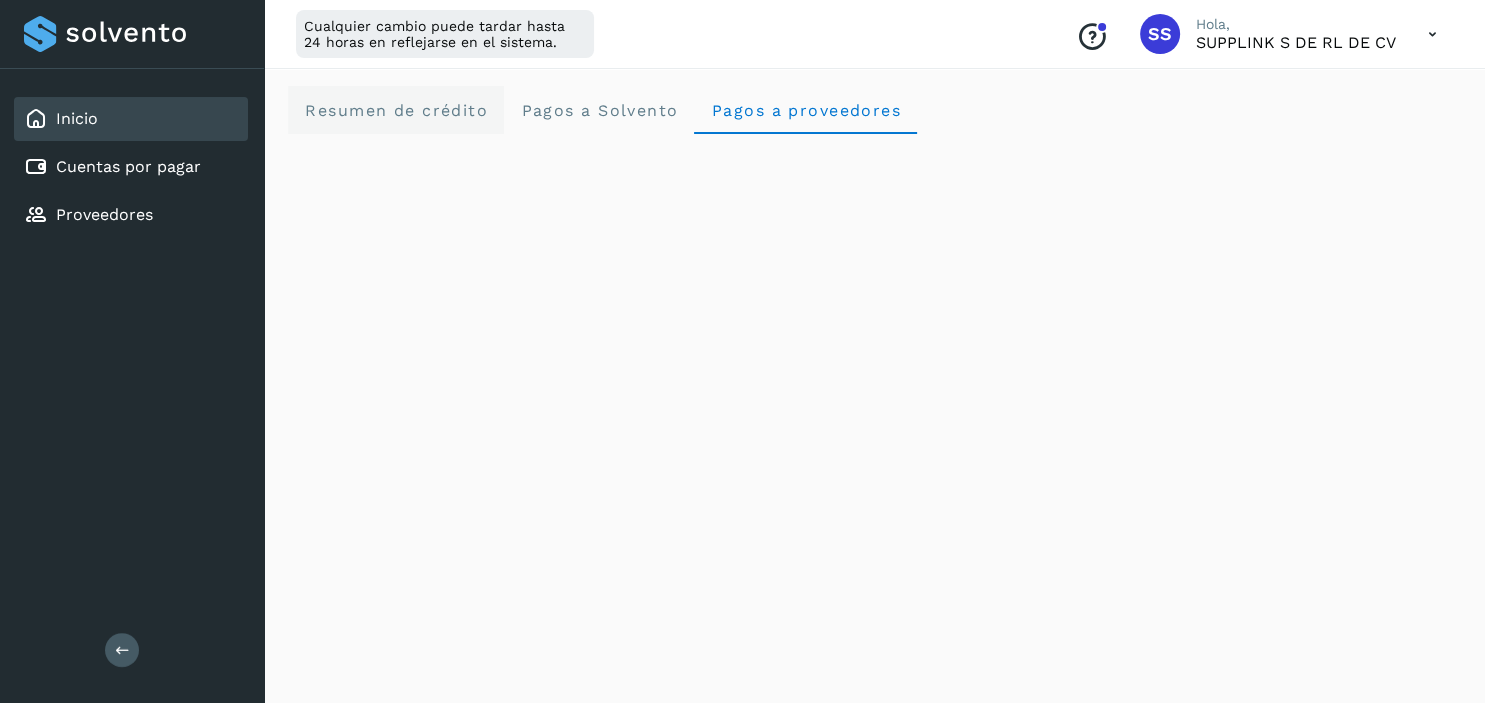 click on "Resumen de crédito" 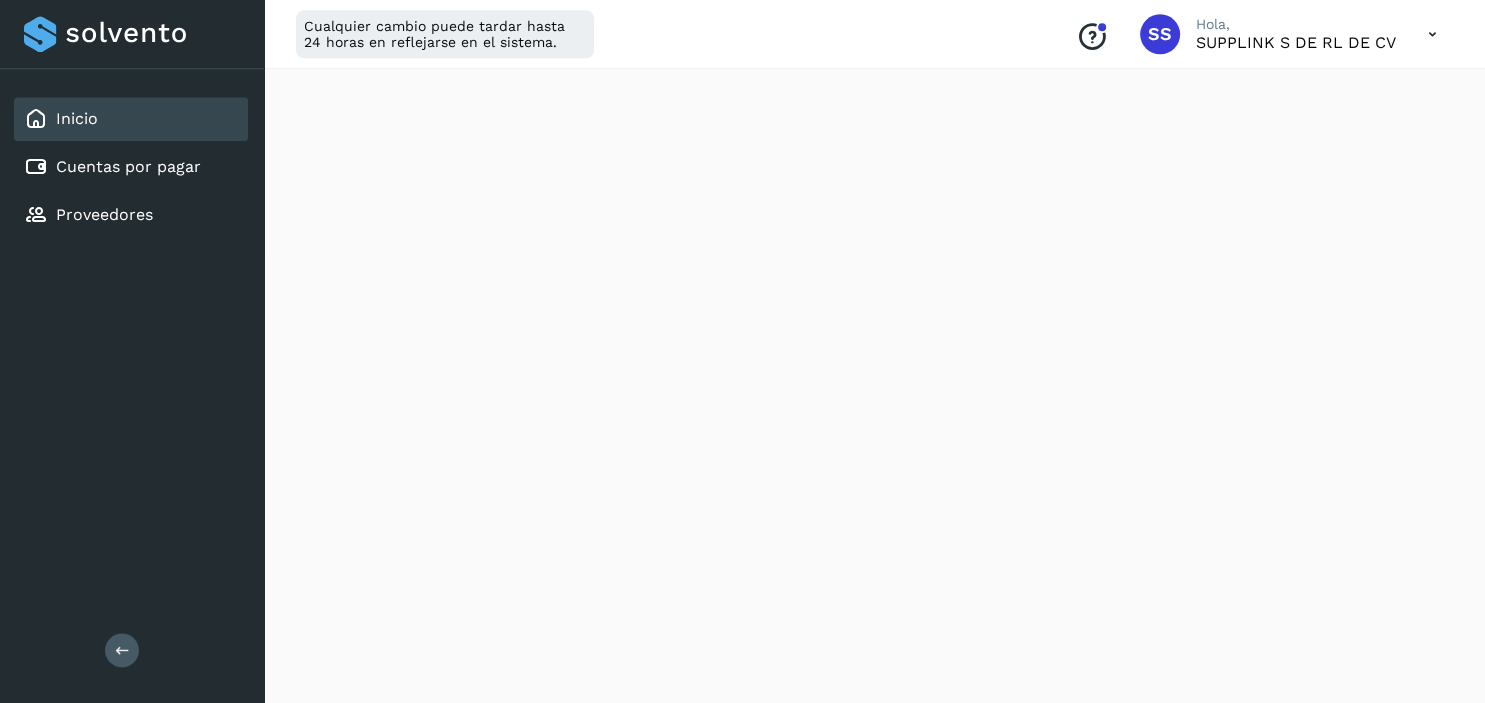 scroll, scrollTop: 344, scrollLeft: 0, axis: vertical 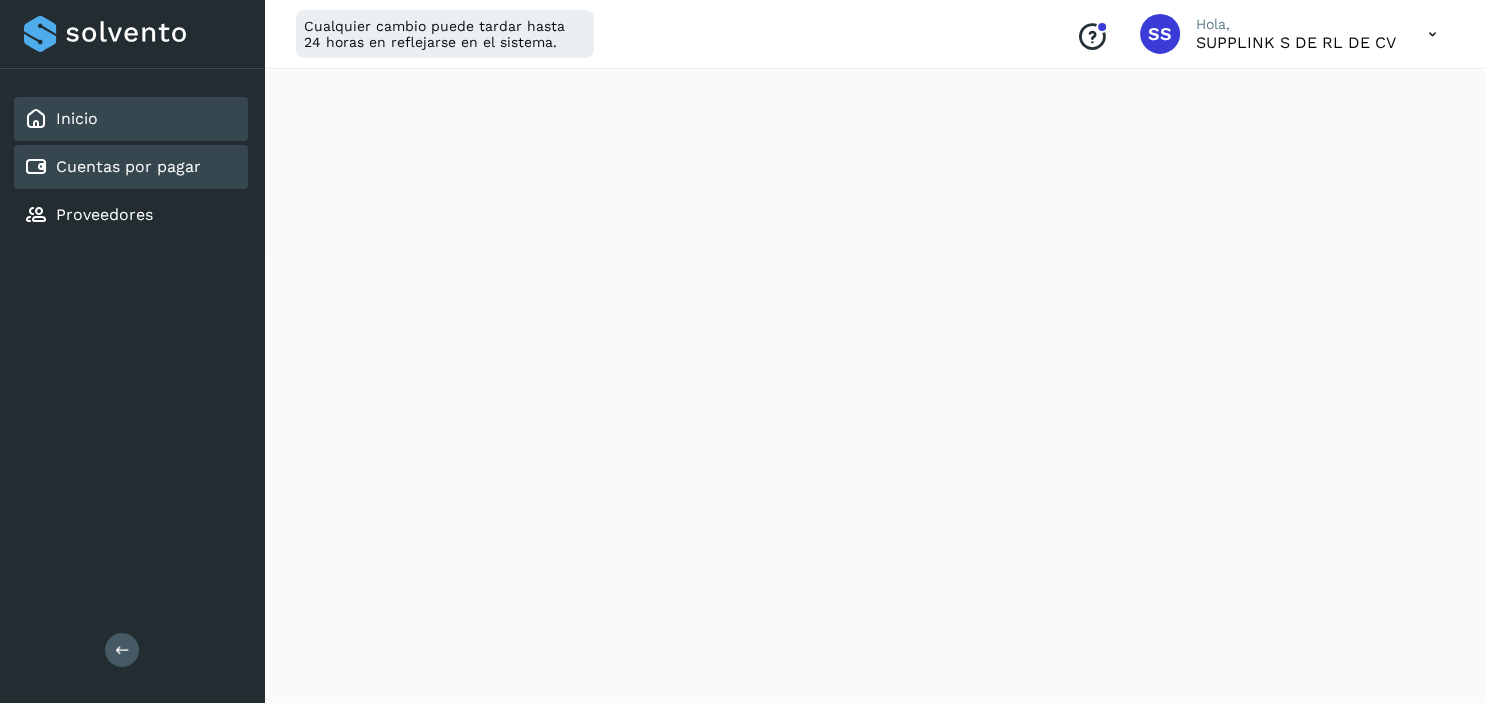 click on "Cuentas por pagar" 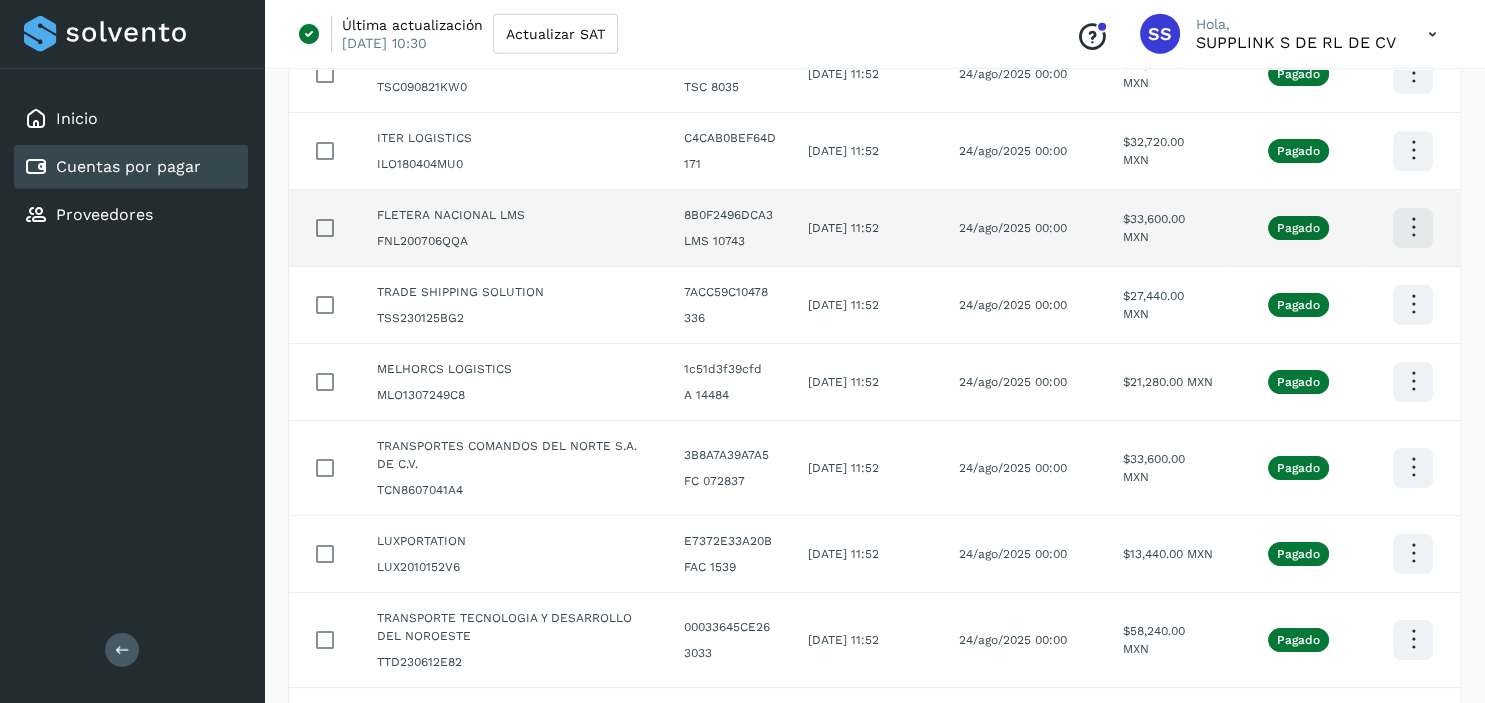 scroll, scrollTop: 0, scrollLeft: 0, axis: both 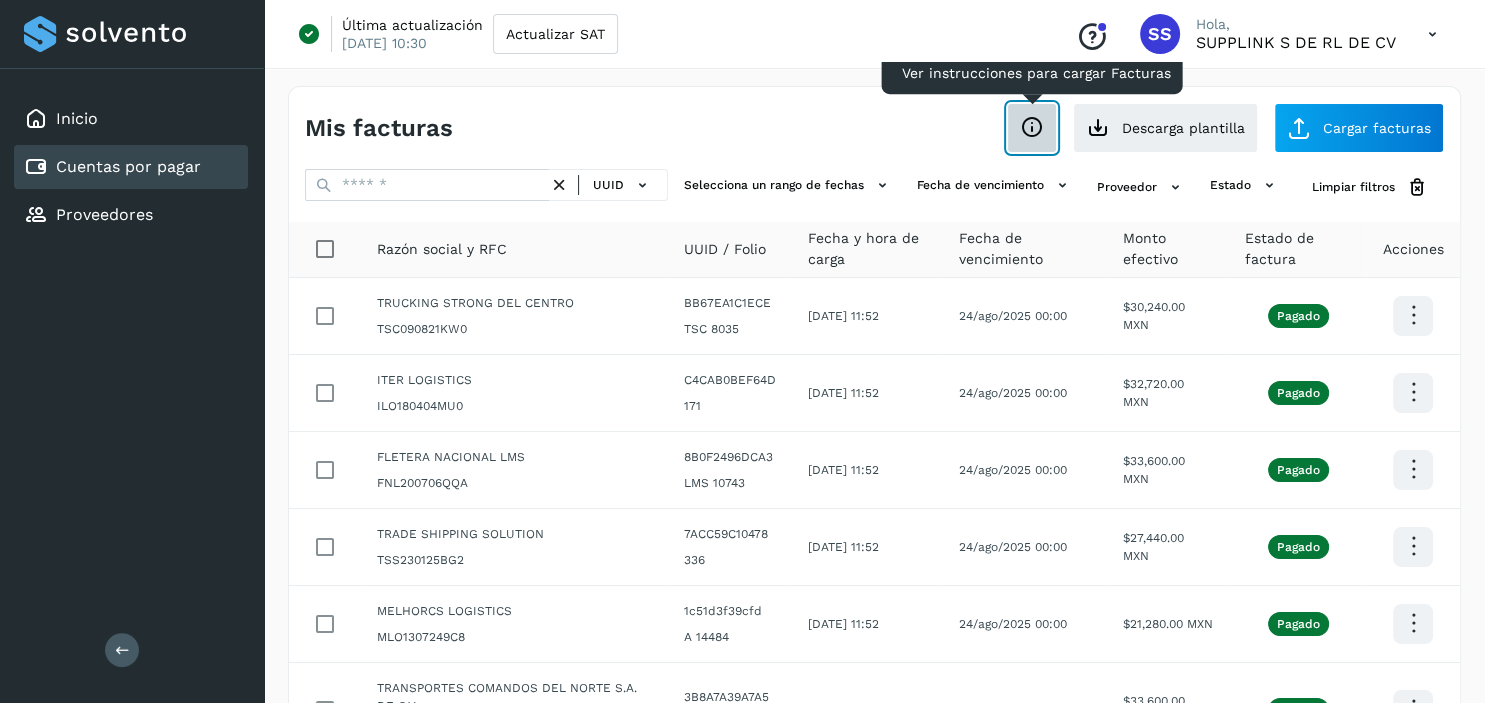 click at bounding box center (1032, 128) 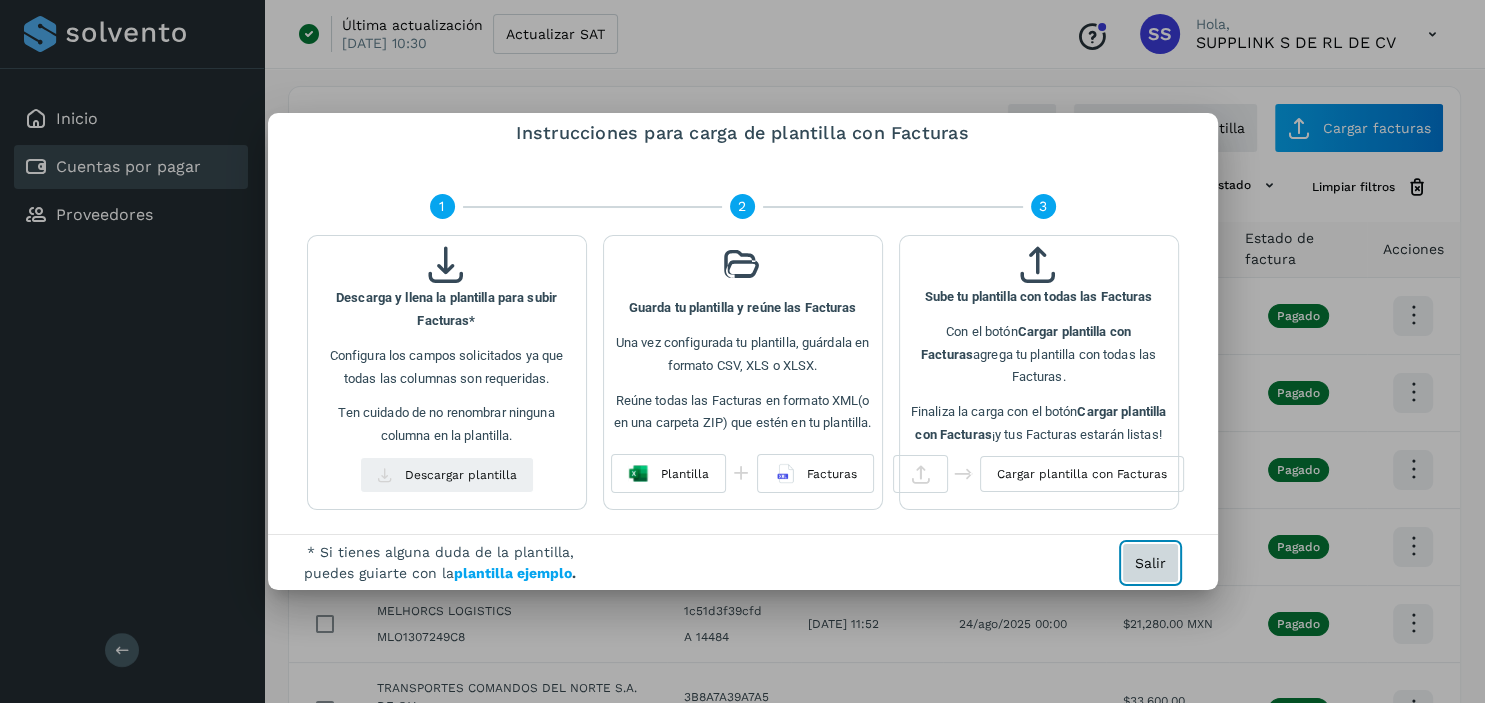 click on "Salir" 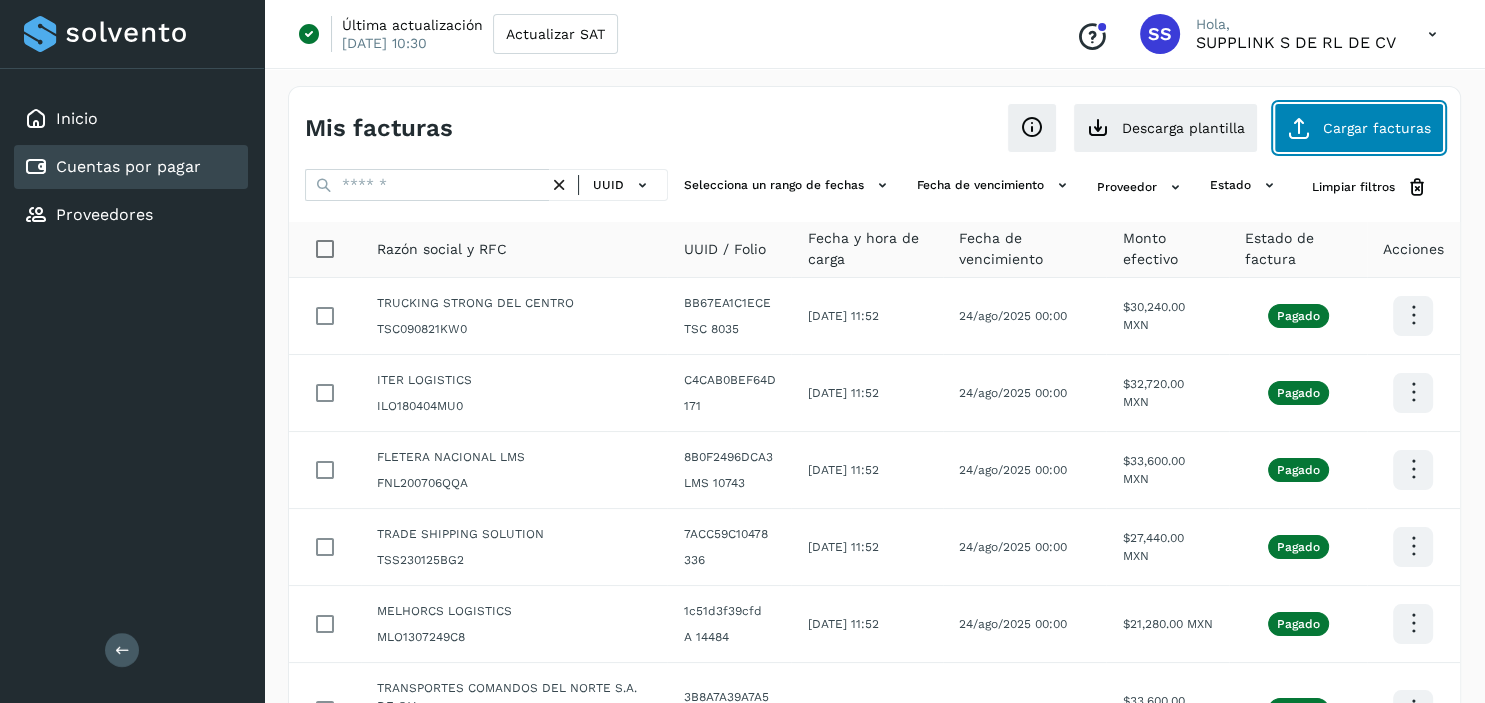 click on "Cargar facturas" 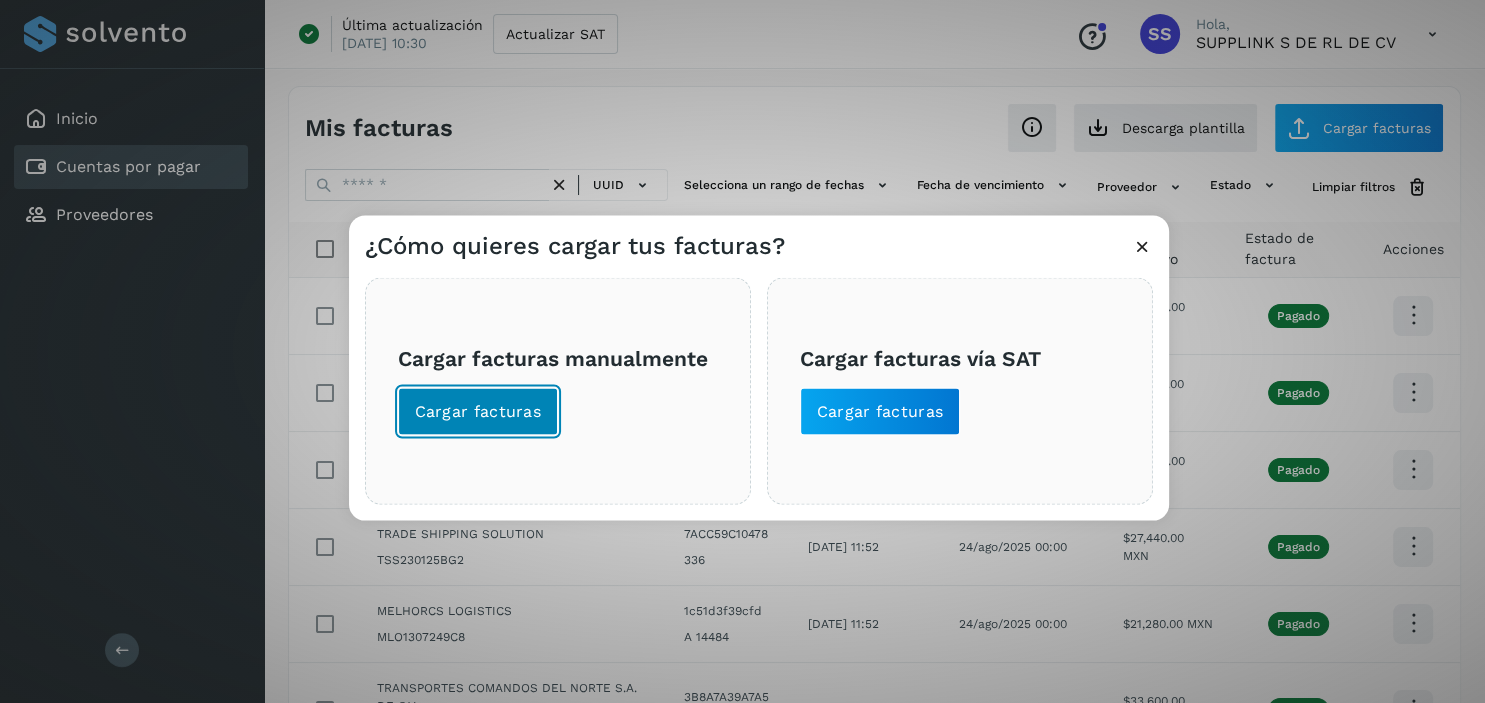 click on "Cargar facturas" 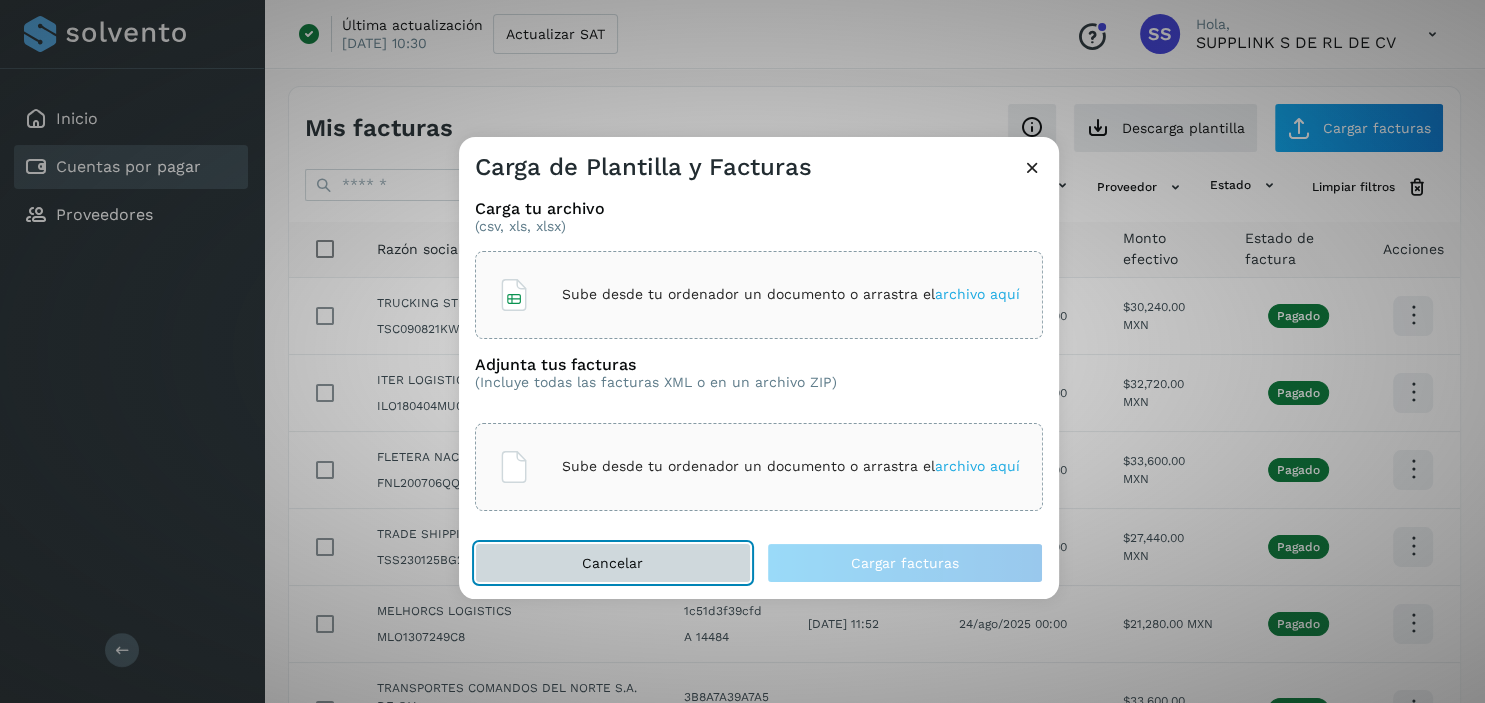 click on "Cancelar" 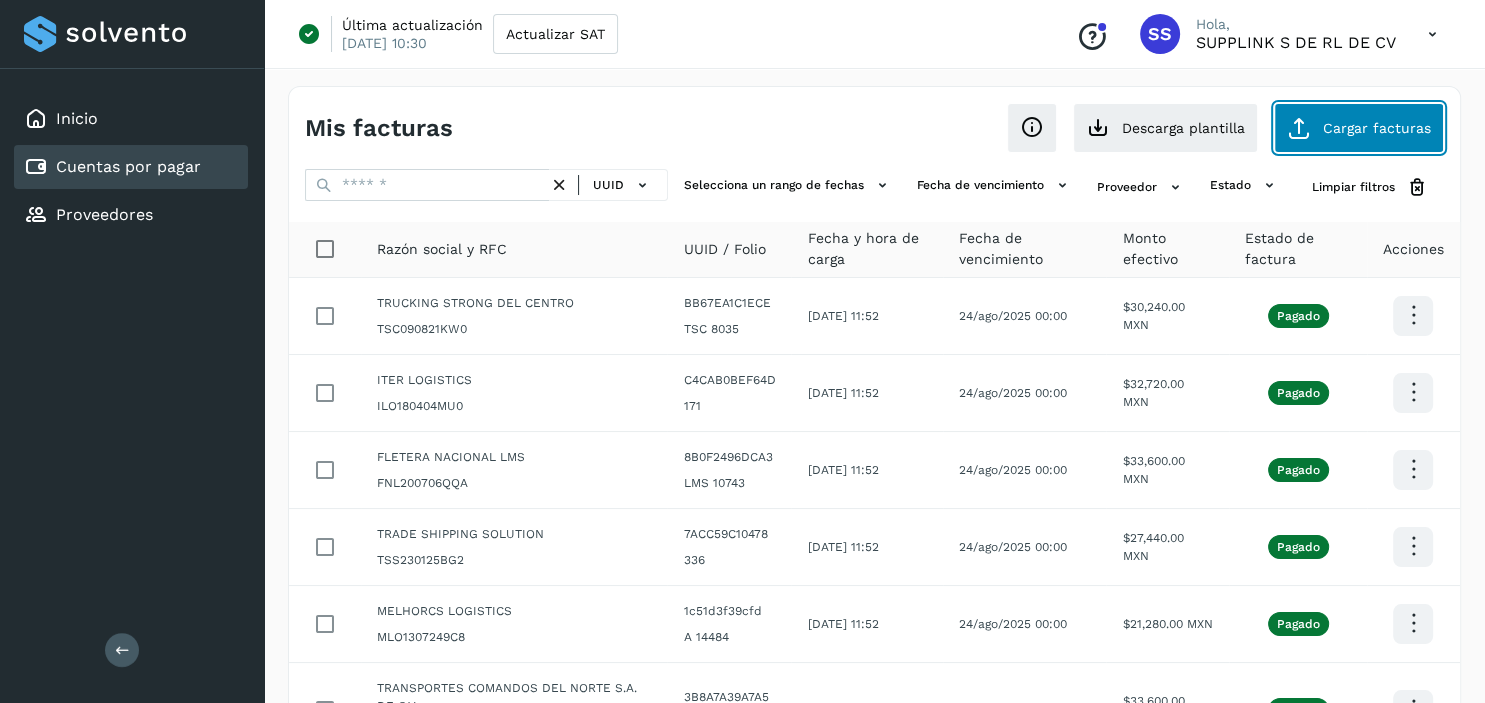 click on "Cargar facturas" 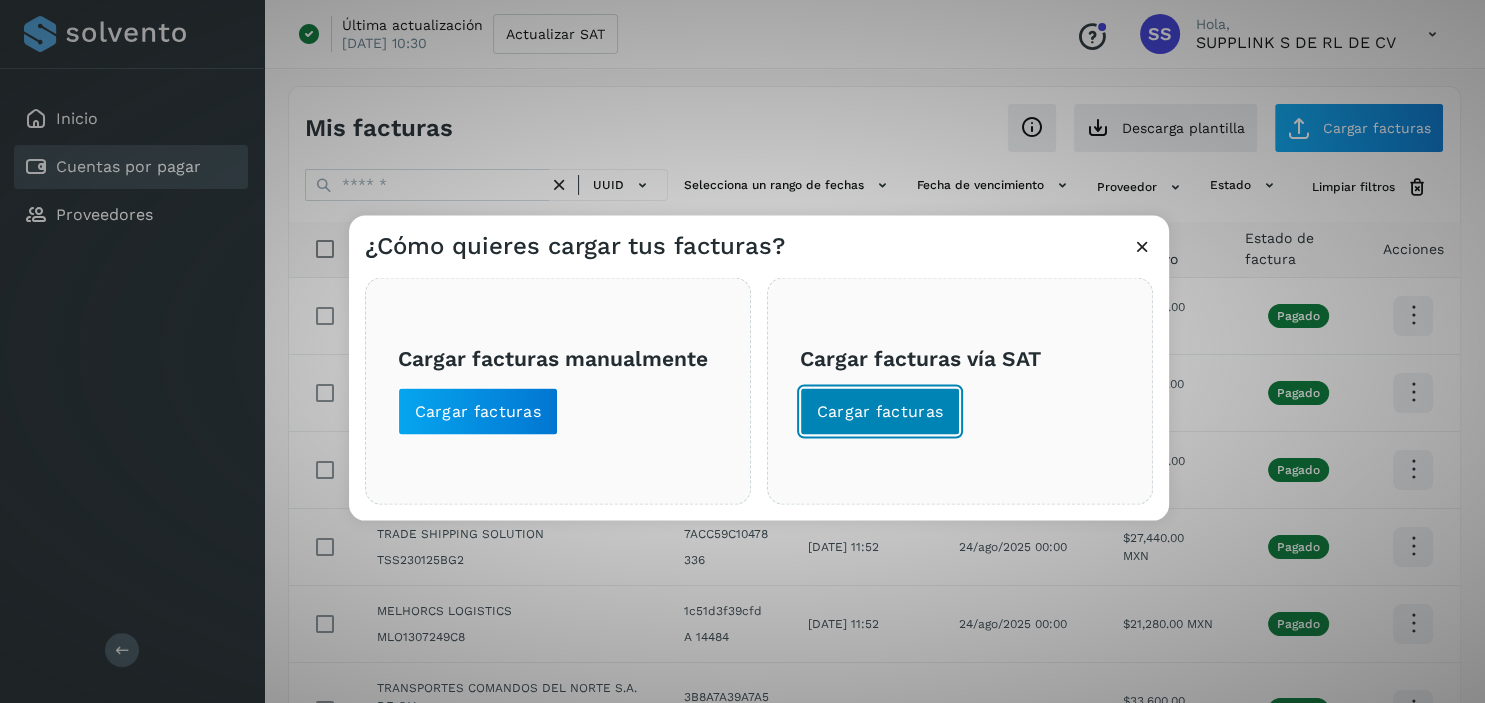 click on "Cargar facturas" 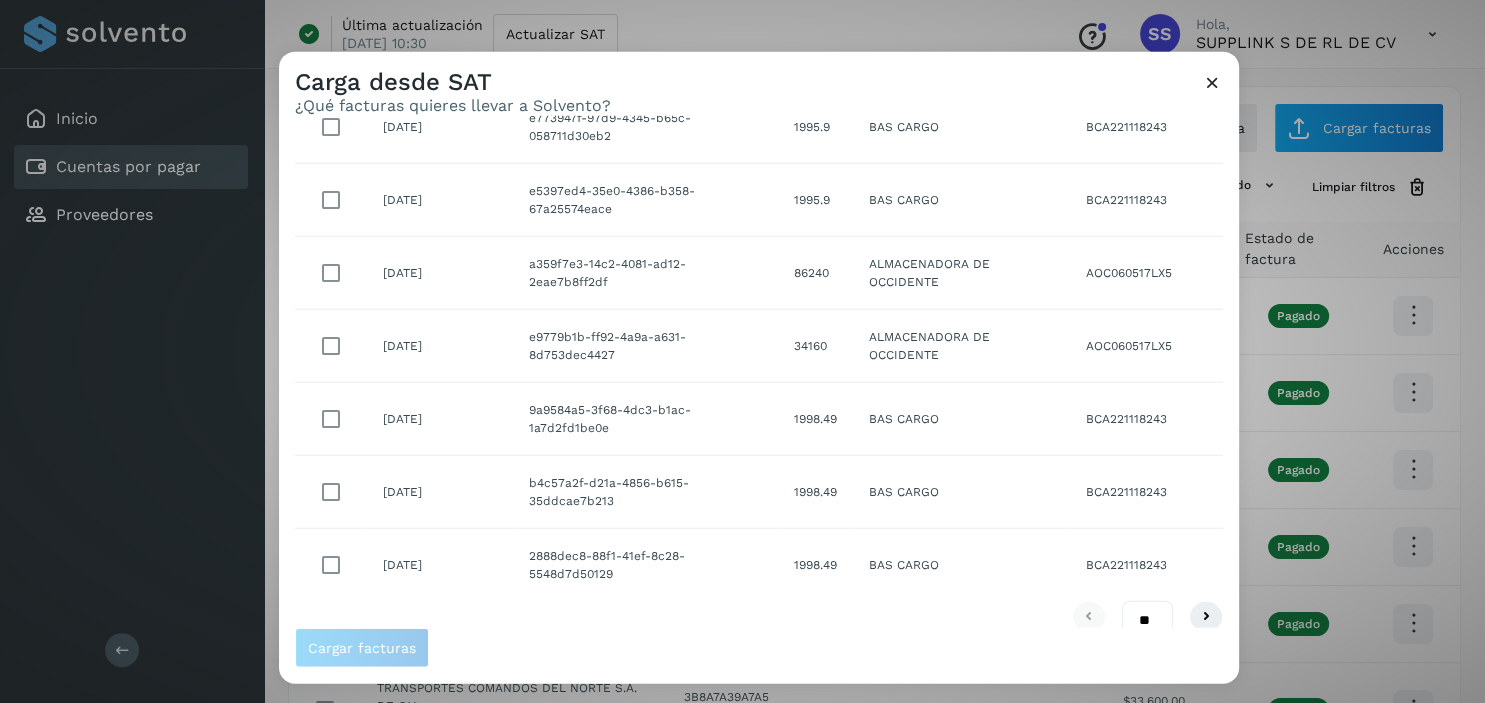 scroll, scrollTop: 388, scrollLeft: 0, axis: vertical 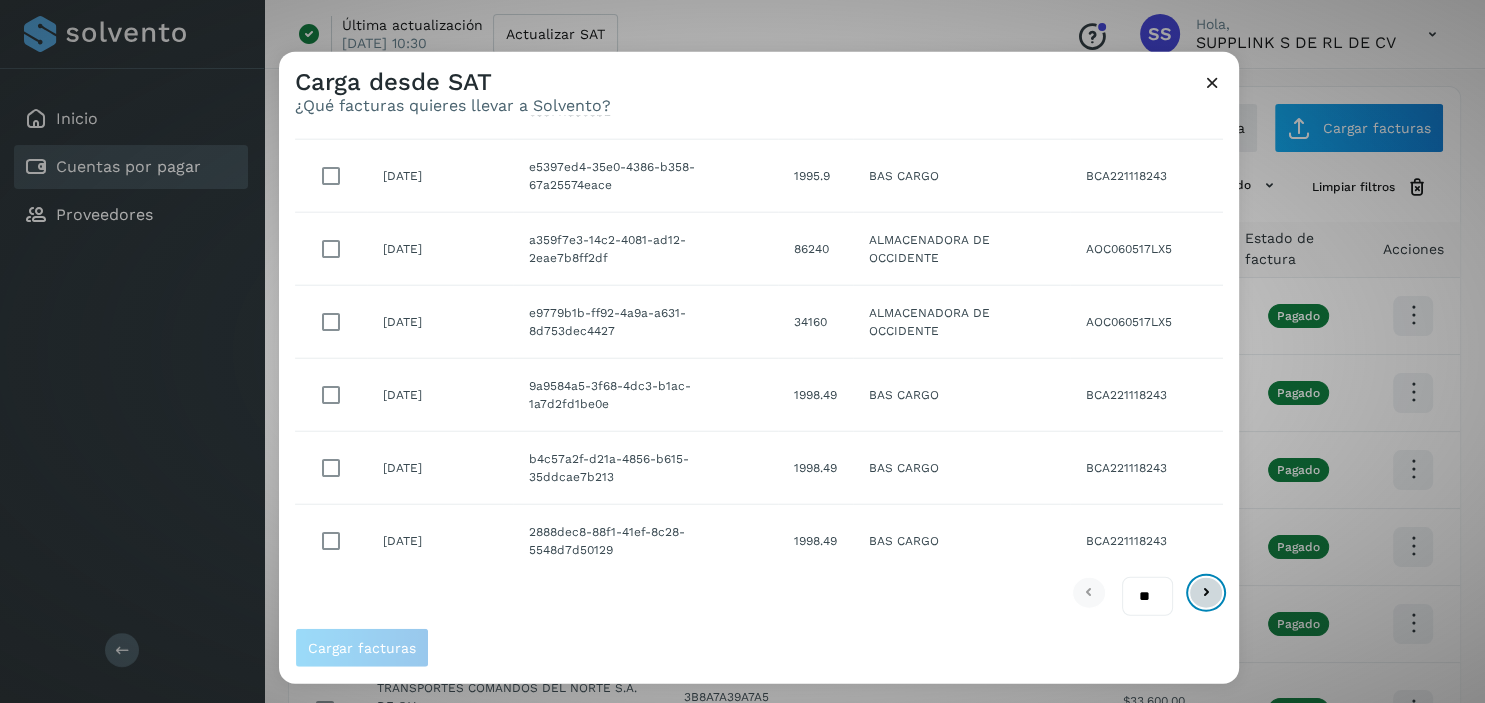 click at bounding box center (1206, 593) 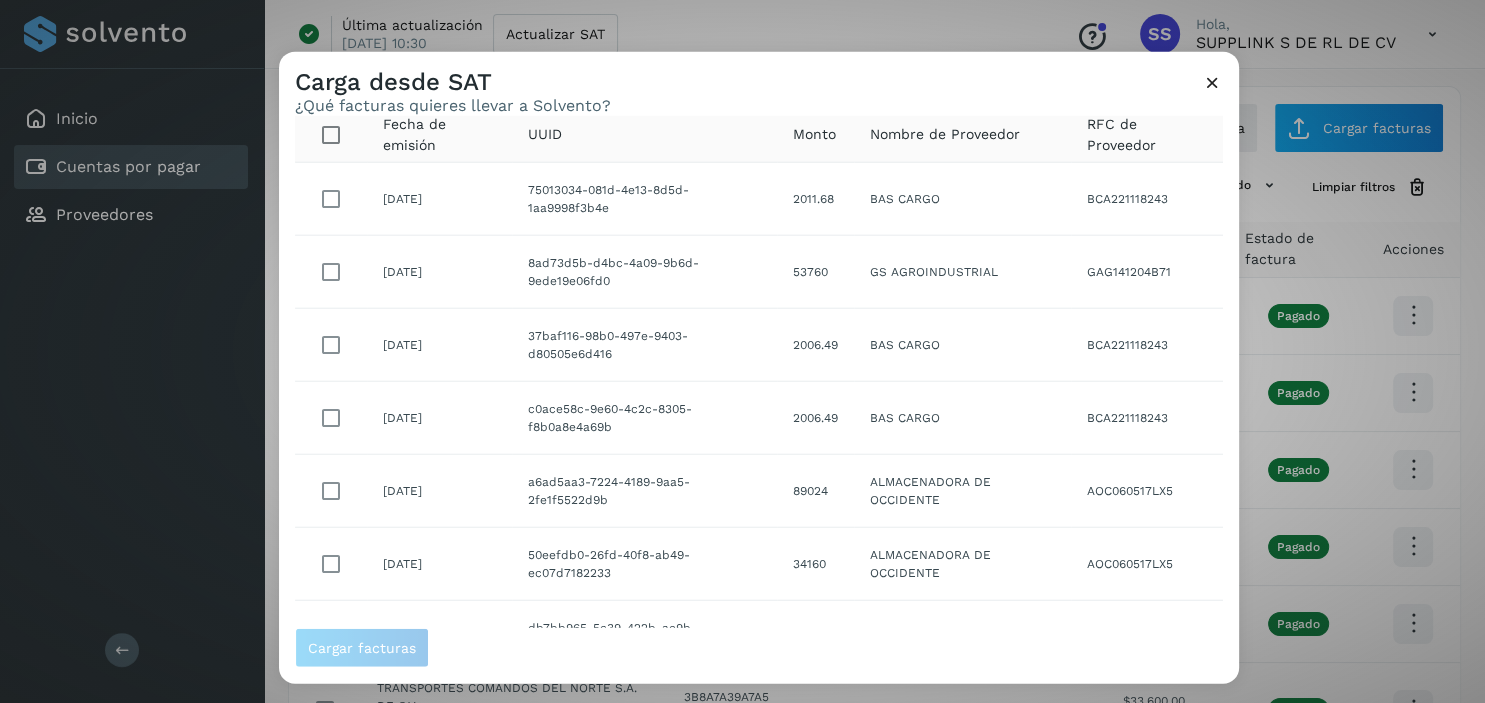 scroll, scrollTop: 0, scrollLeft: 0, axis: both 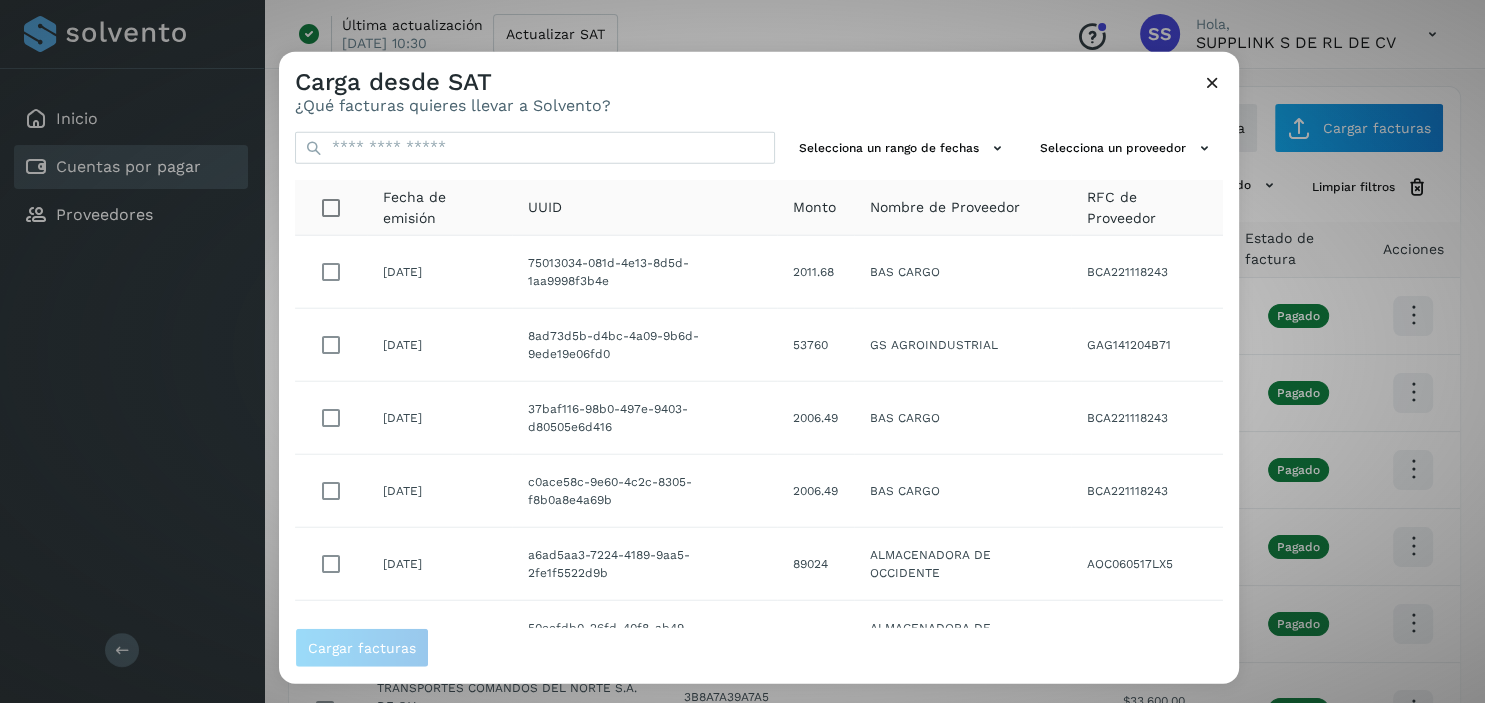 click at bounding box center (1212, 81) 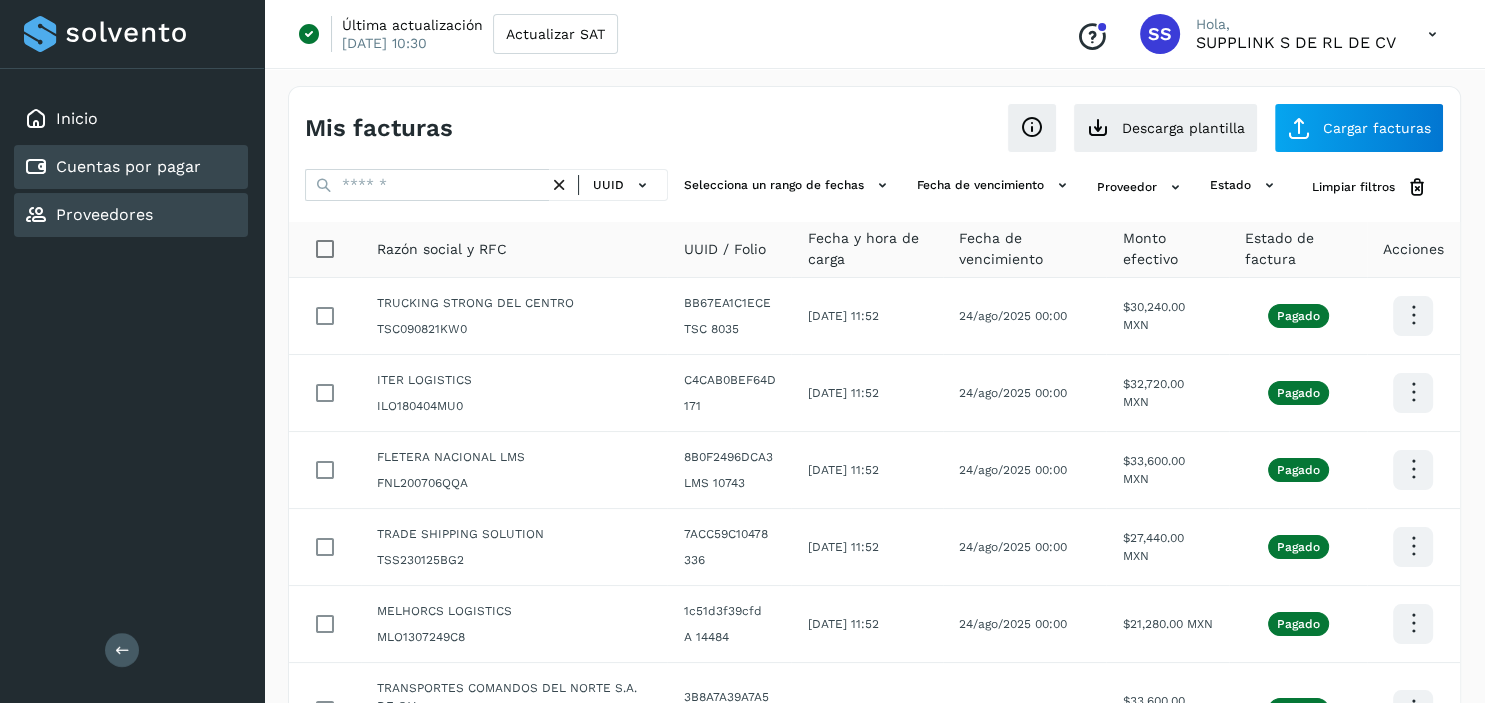 click on "Proveedores" 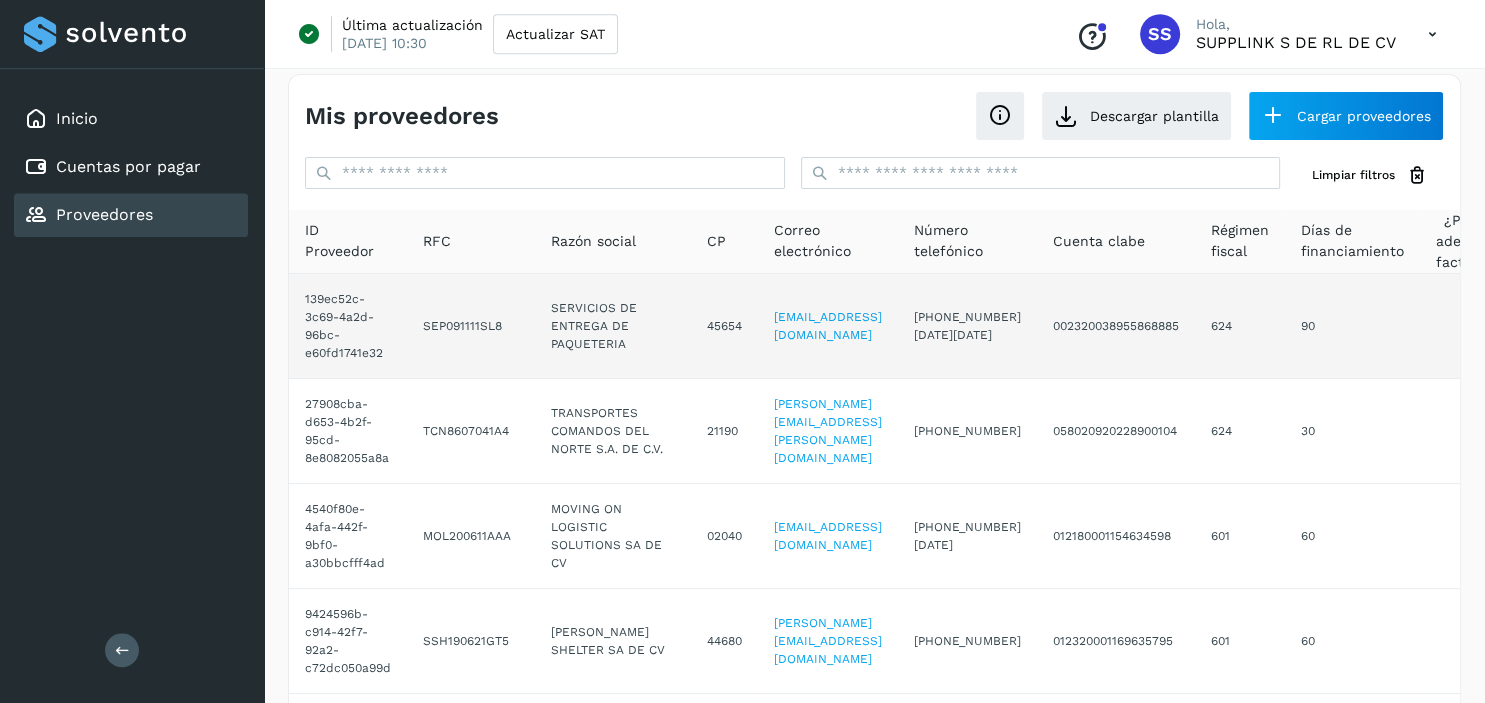 scroll, scrollTop: 16, scrollLeft: 0, axis: vertical 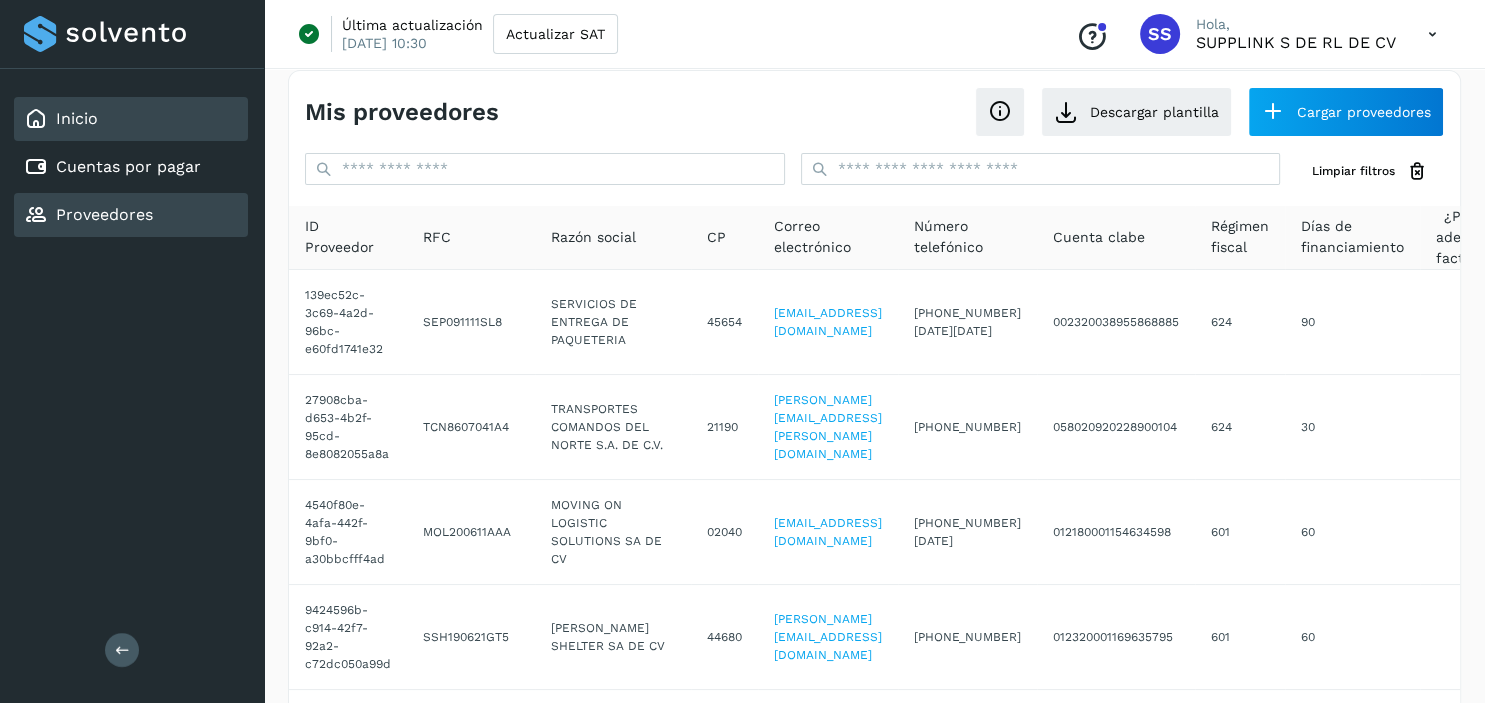 click on "Inicio" at bounding box center [77, 118] 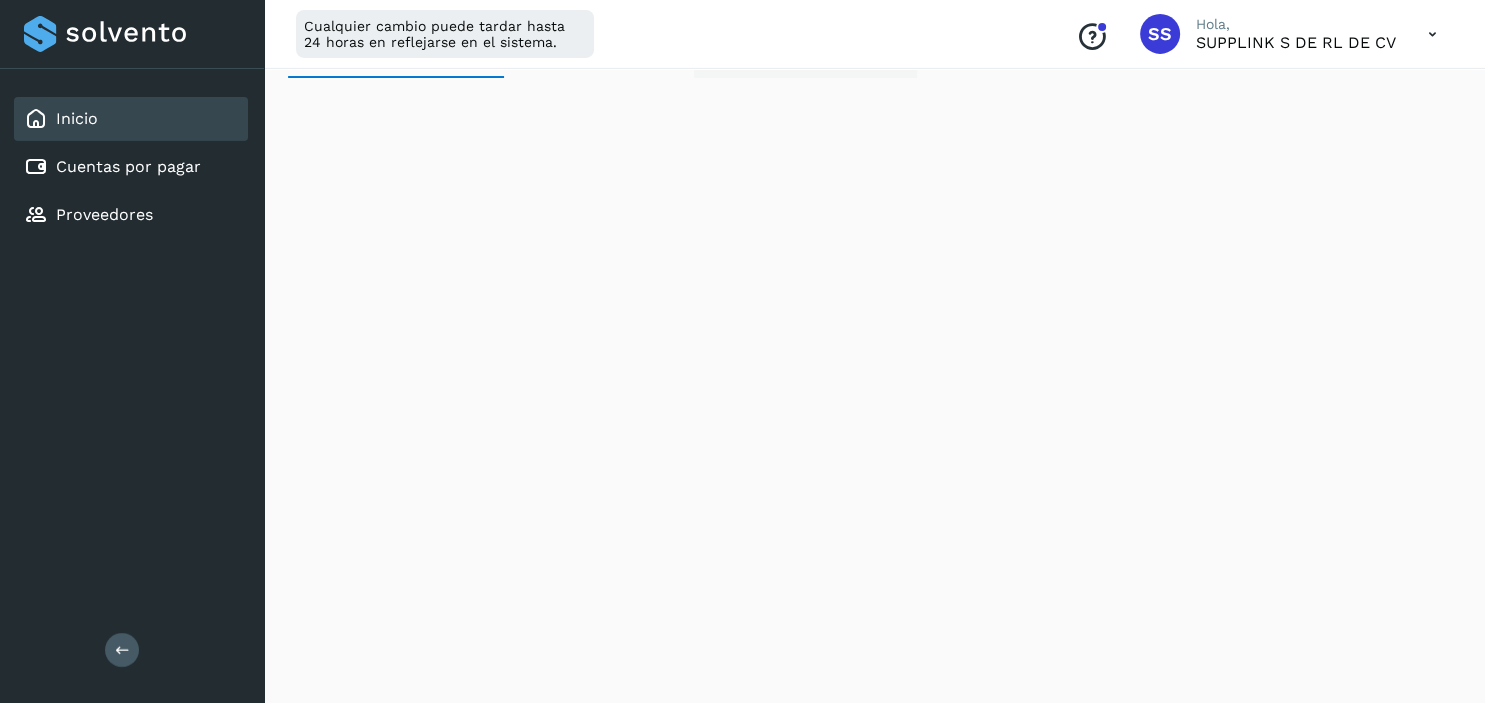 scroll, scrollTop: 0, scrollLeft: 0, axis: both 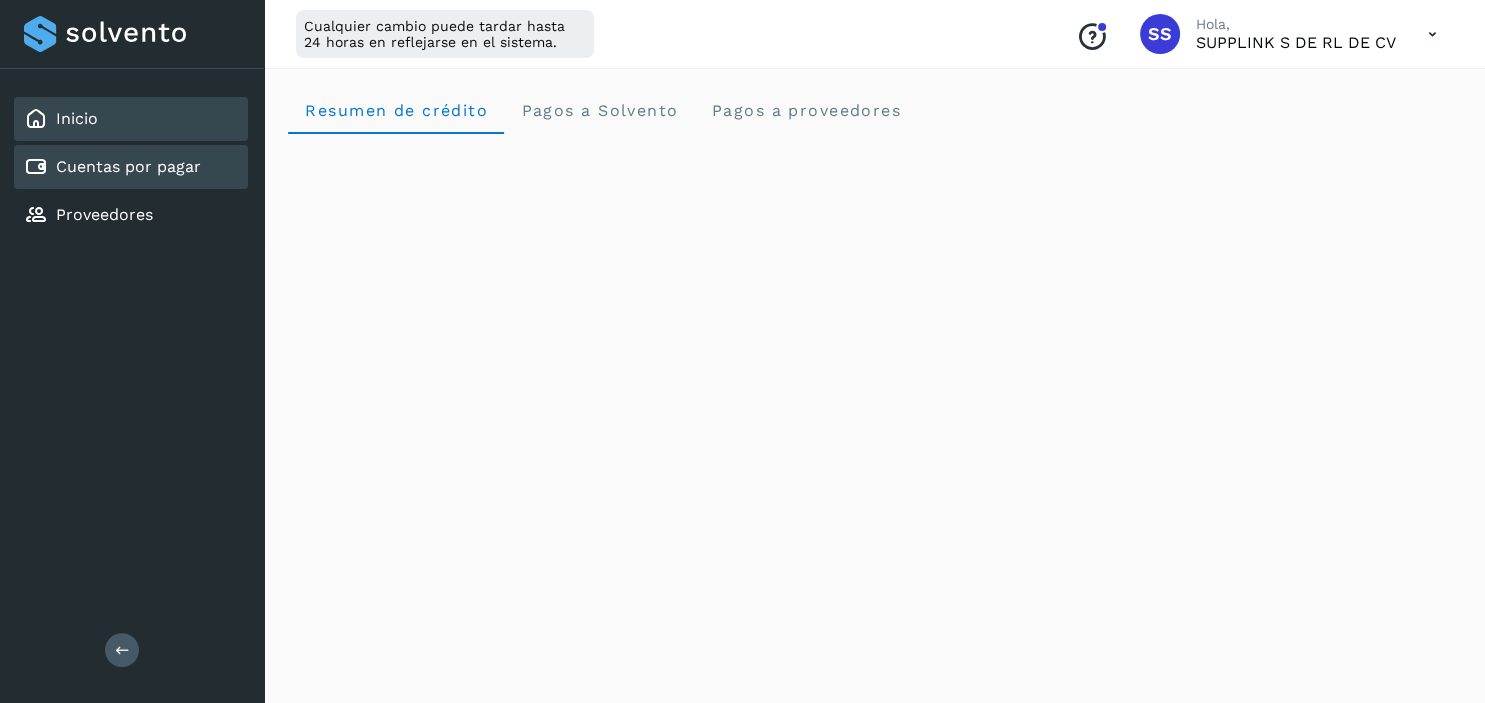 click on "Cuentas por pagar" at bounding box center (128, 166) 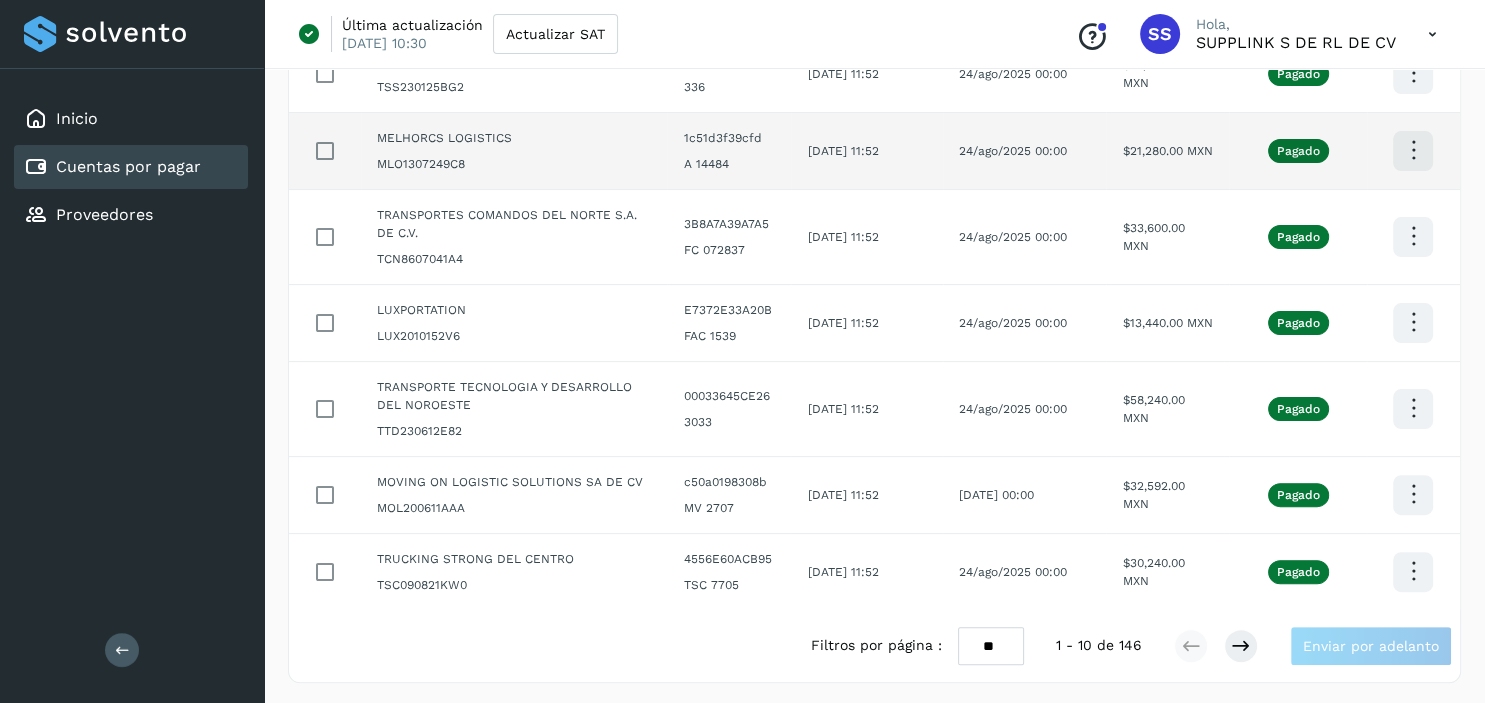 scroll, scrollTop: 0, scrollLeft: 0, axis: both 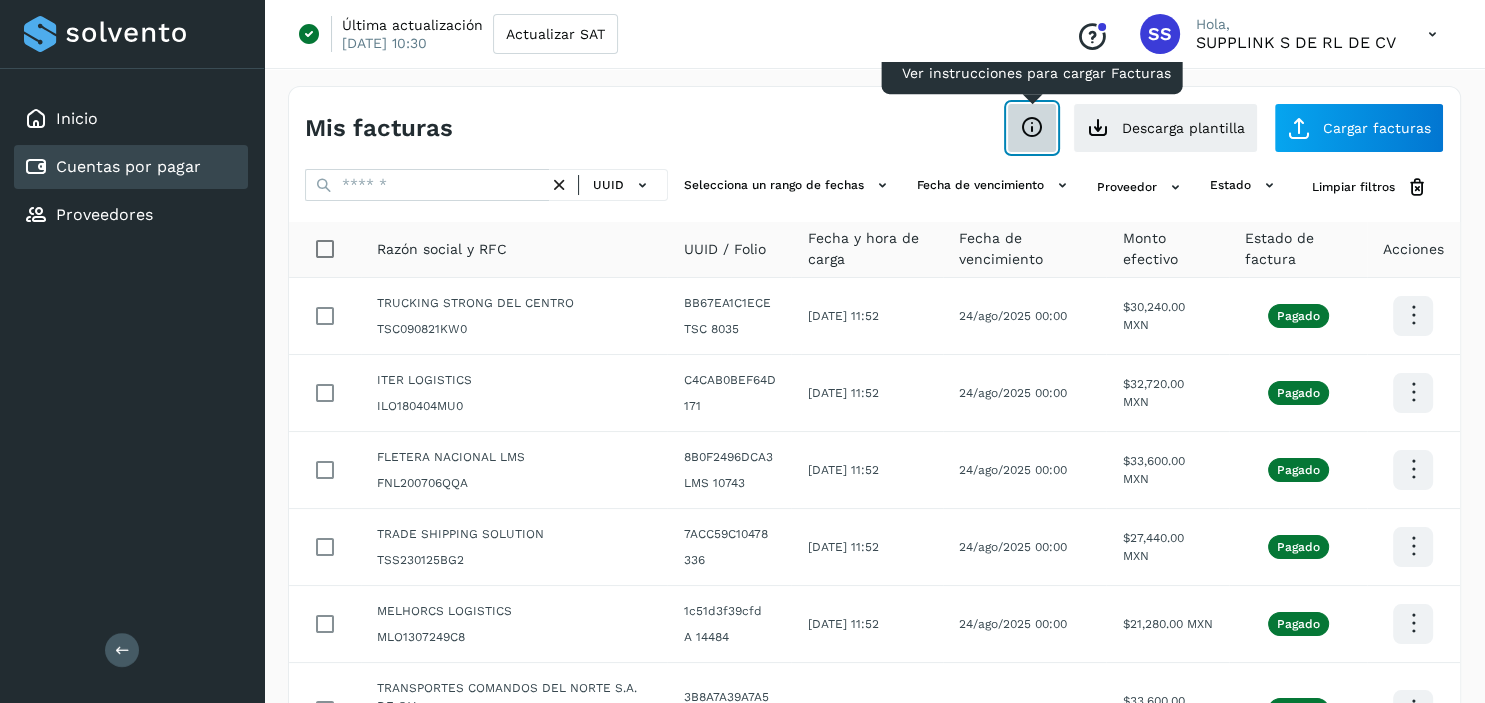 click on "Ver instrucciones para cargar Facturas" 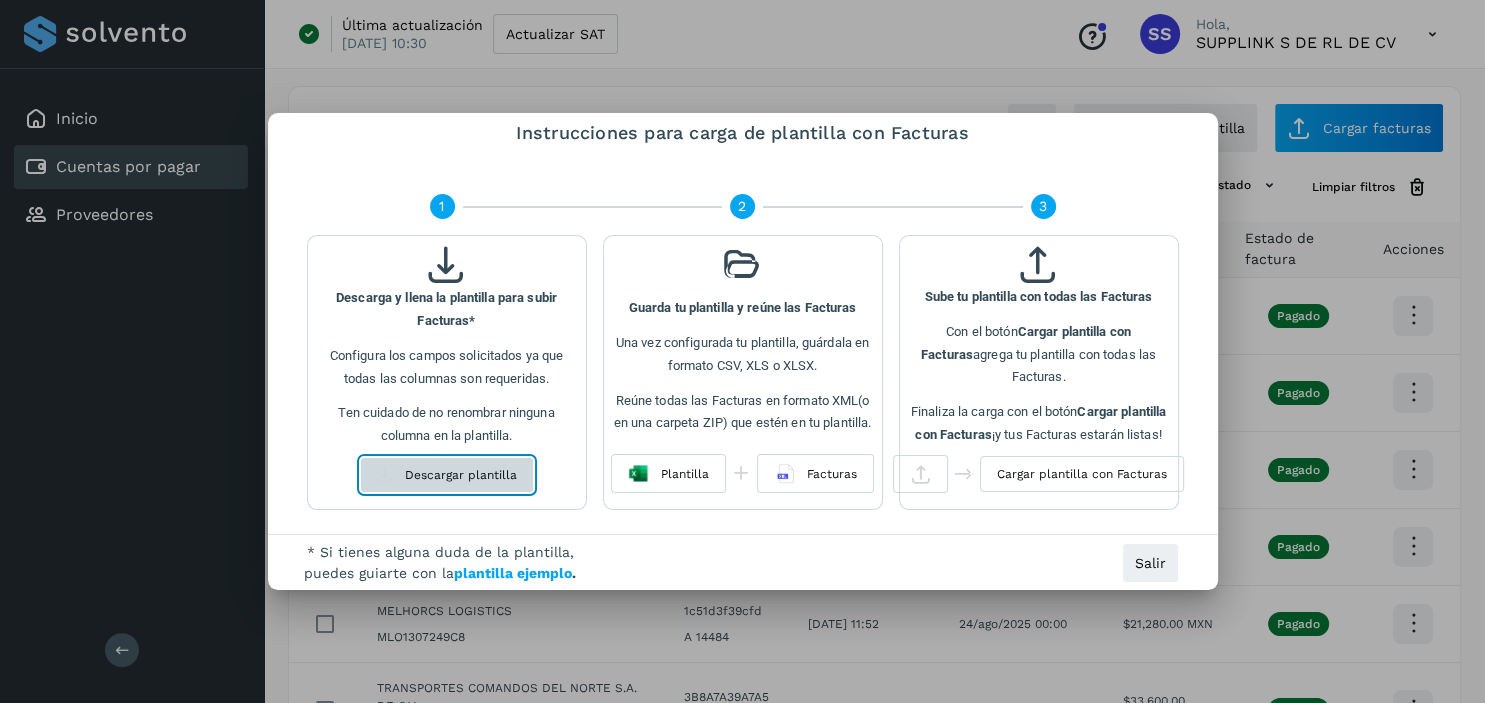 click on "Descargar plantilla" at bounding box center (447, 475) 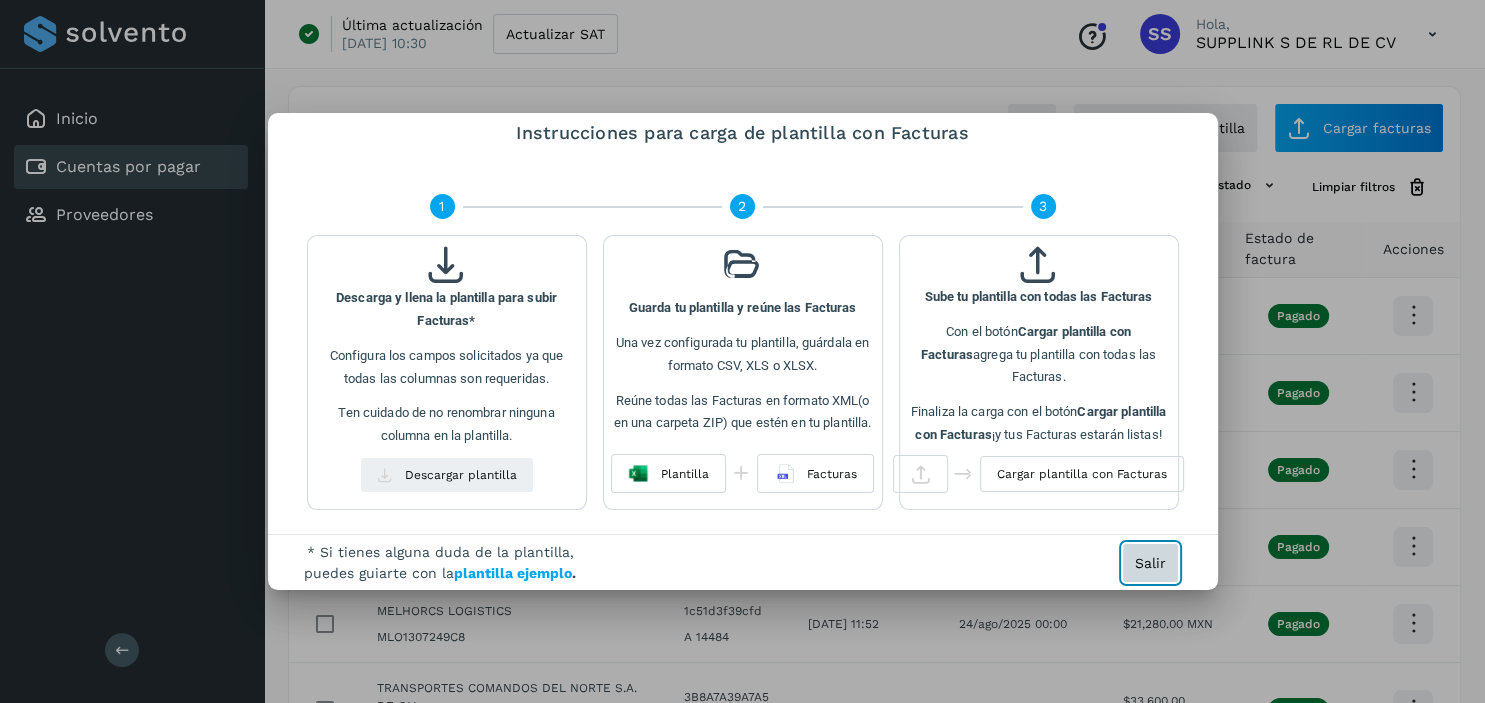 click on "Salir" 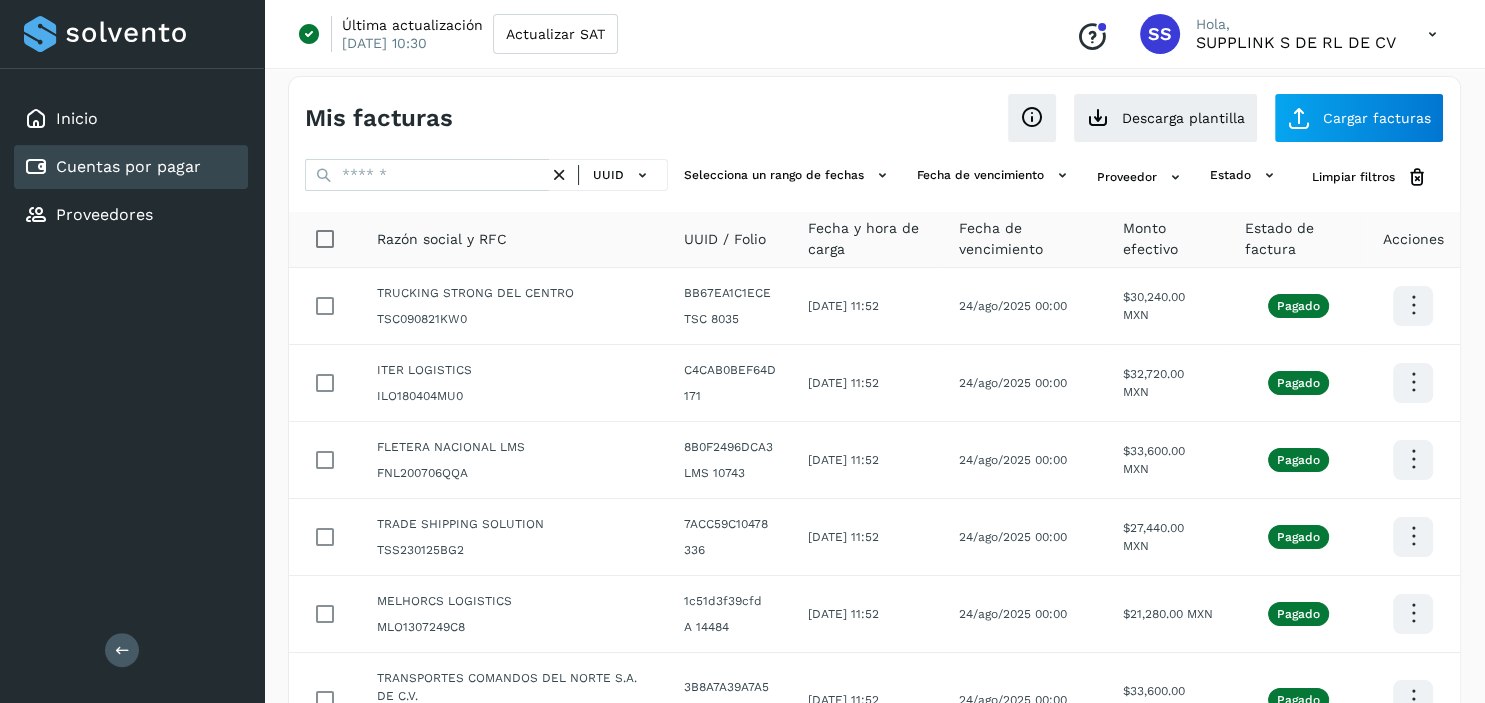 scroll, scrollTop: 0, scrollLeft: 0, axis: both 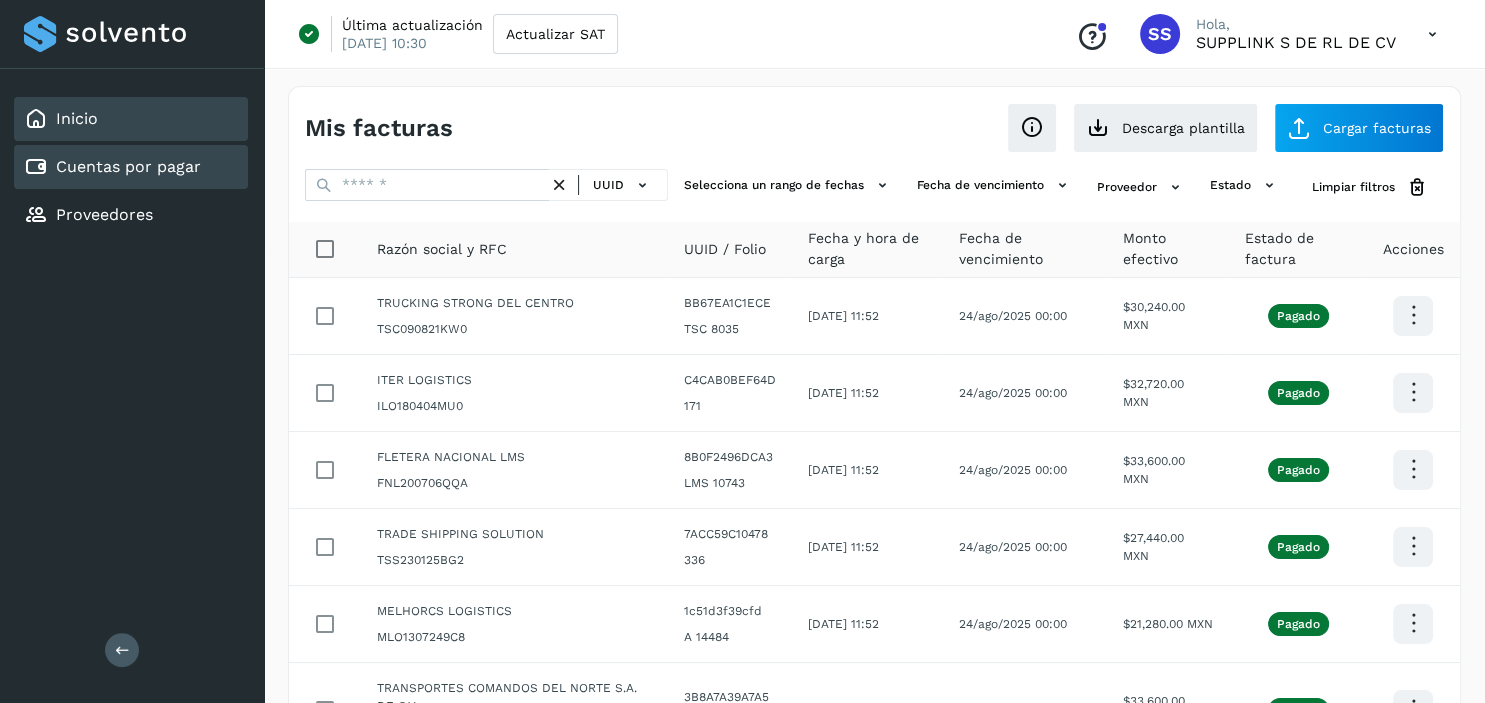 click on "Inicio" 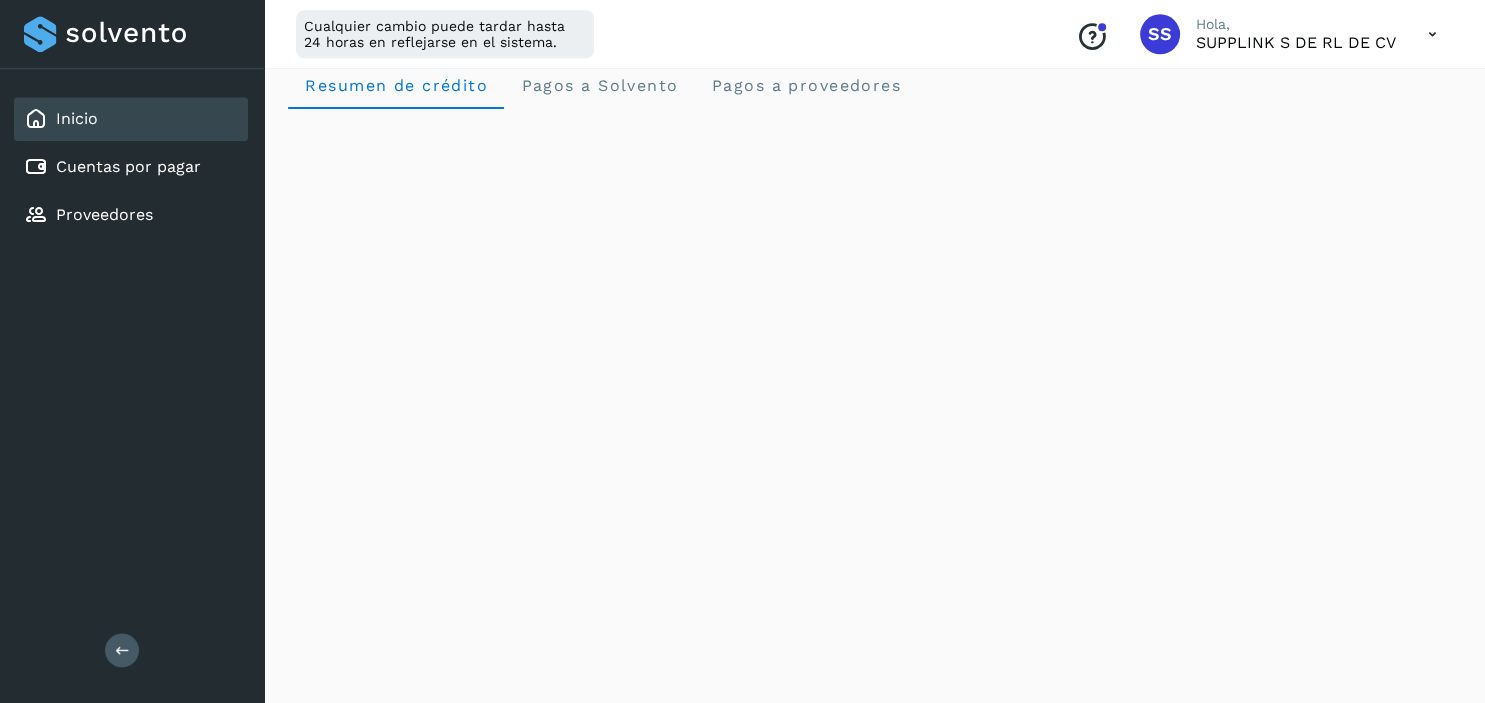scroll, scrollTop: 26, scrollLeft: 0, axis: vertical 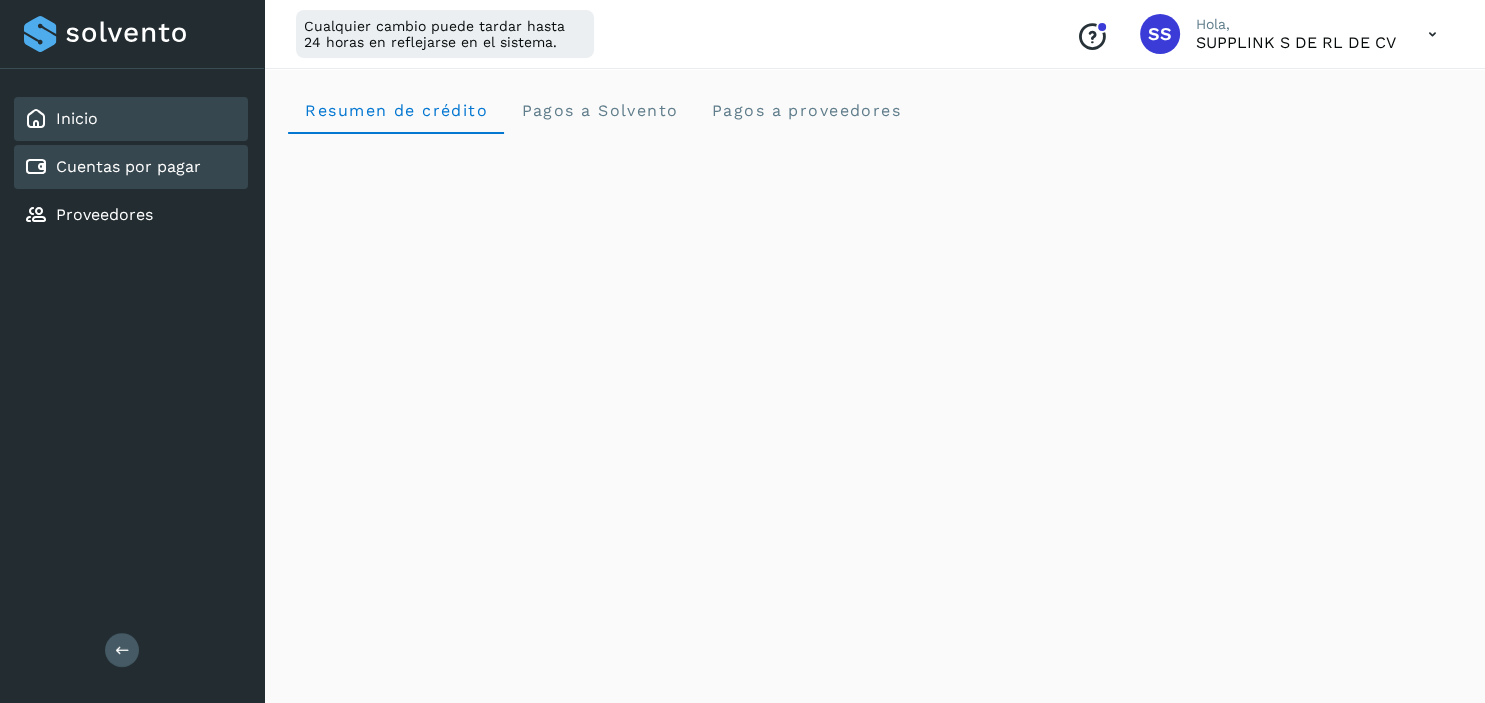 click on "Cuentas por pagar" at bounding box center (128, 166) 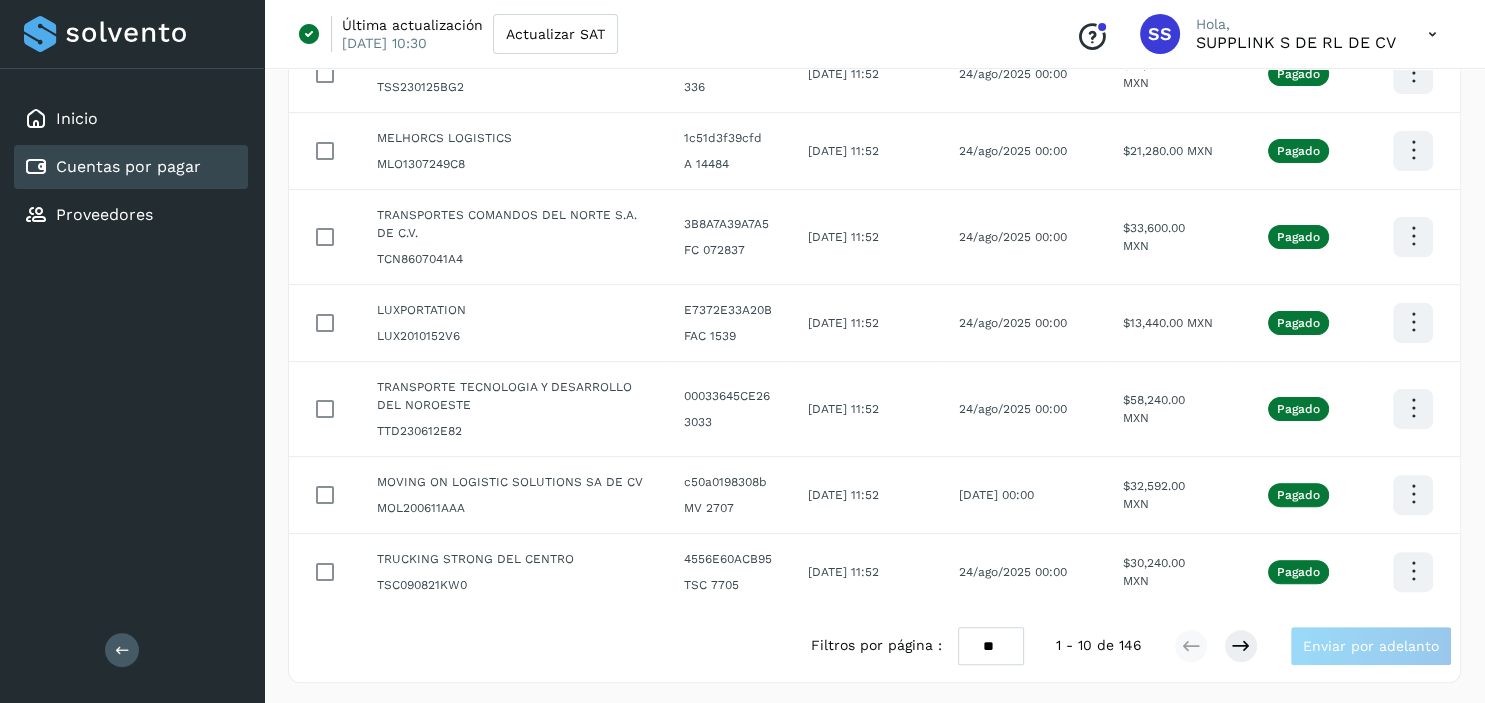 scroll, scrollTop: 0, scrollLeft: 0, axis: both 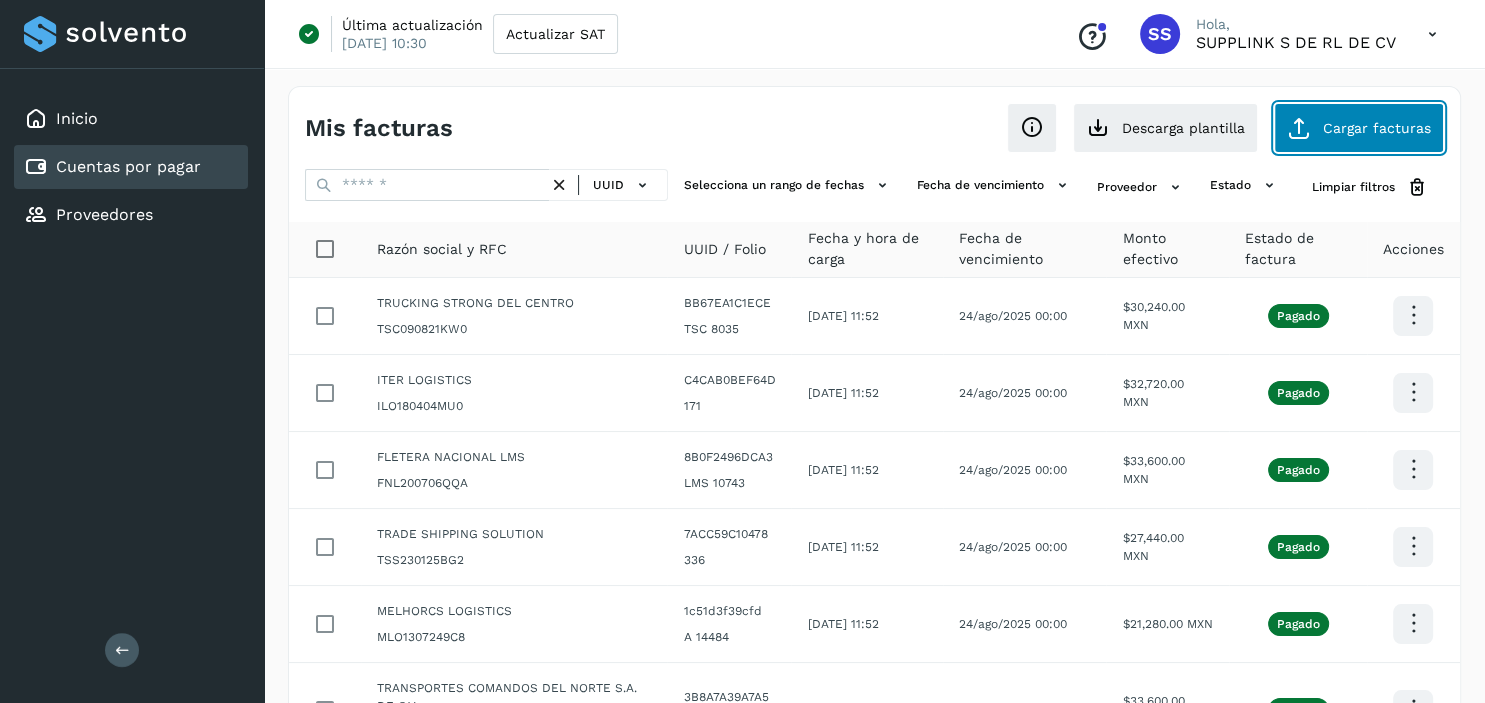 click on "Cargar facturas" 